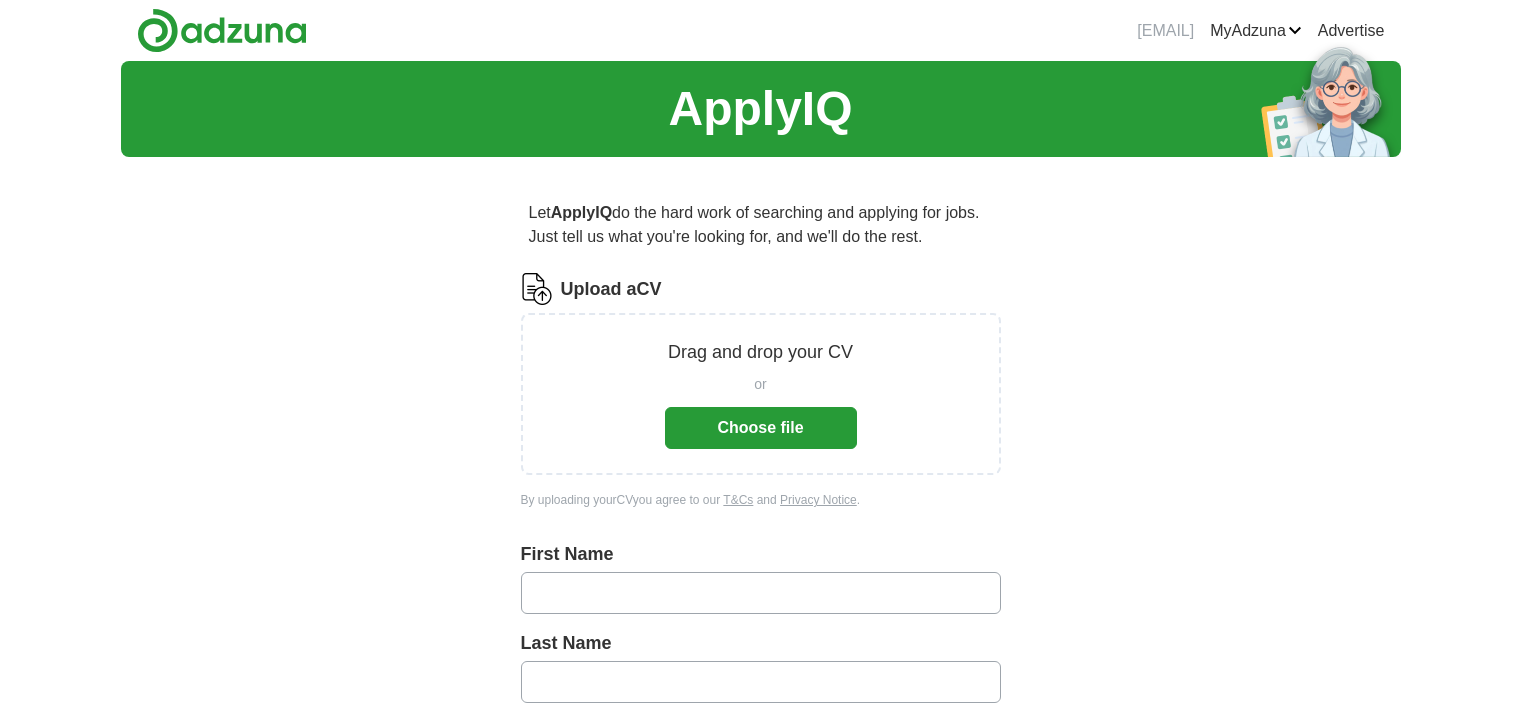 scroll, scrollTop: 0, scrollLeft: 0, axis: both 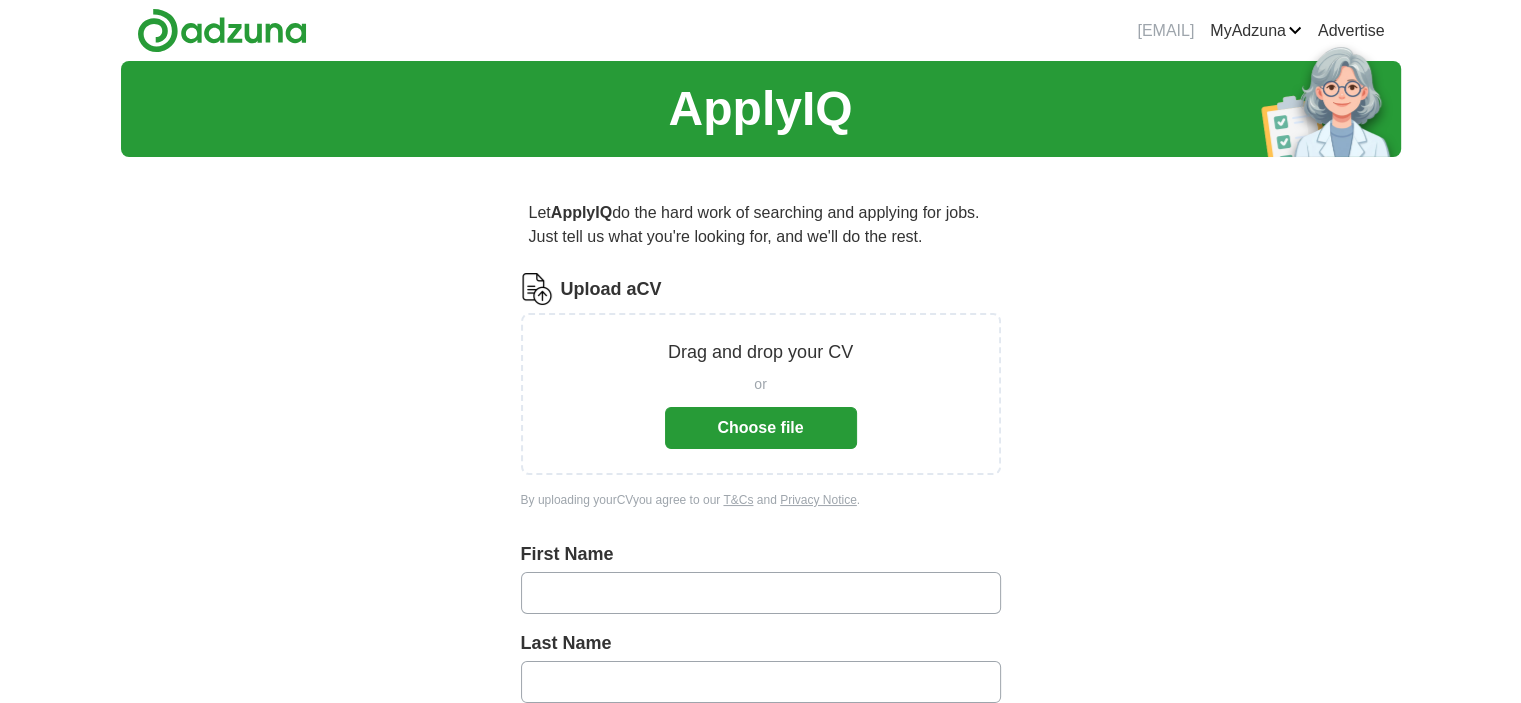 click on "Choose file" at bounding box center [761, 428] 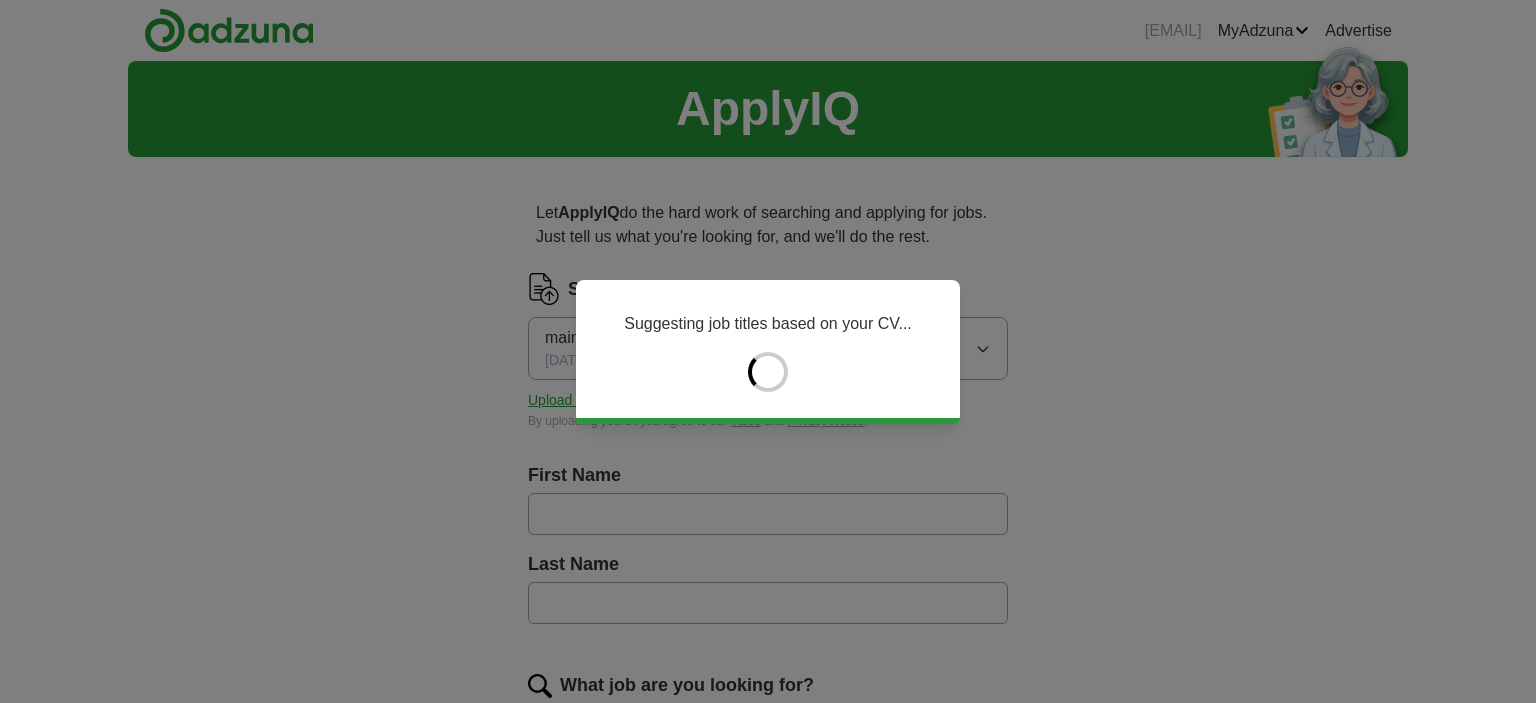 type on "******" 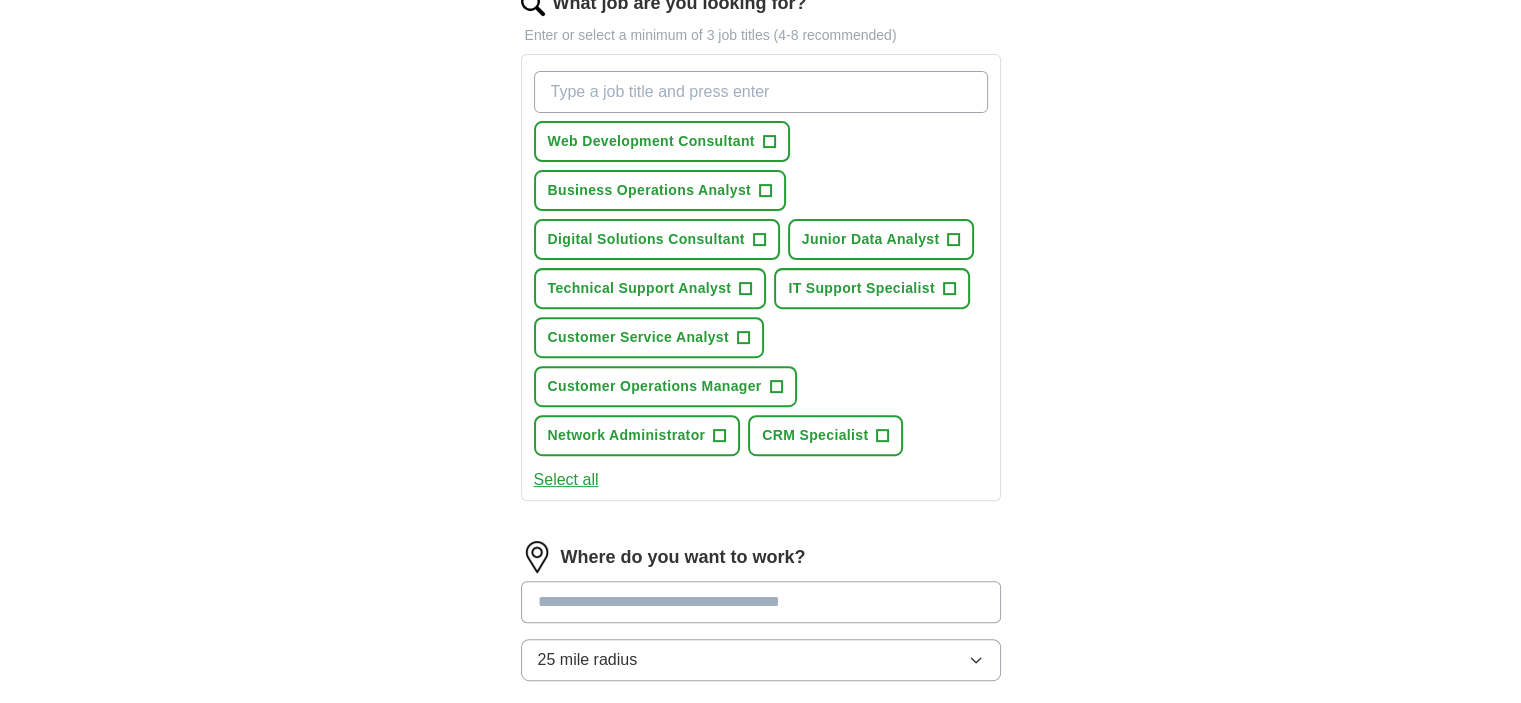 scroll, scrollTop: 679, scrollLeft: 0, axis: vertical 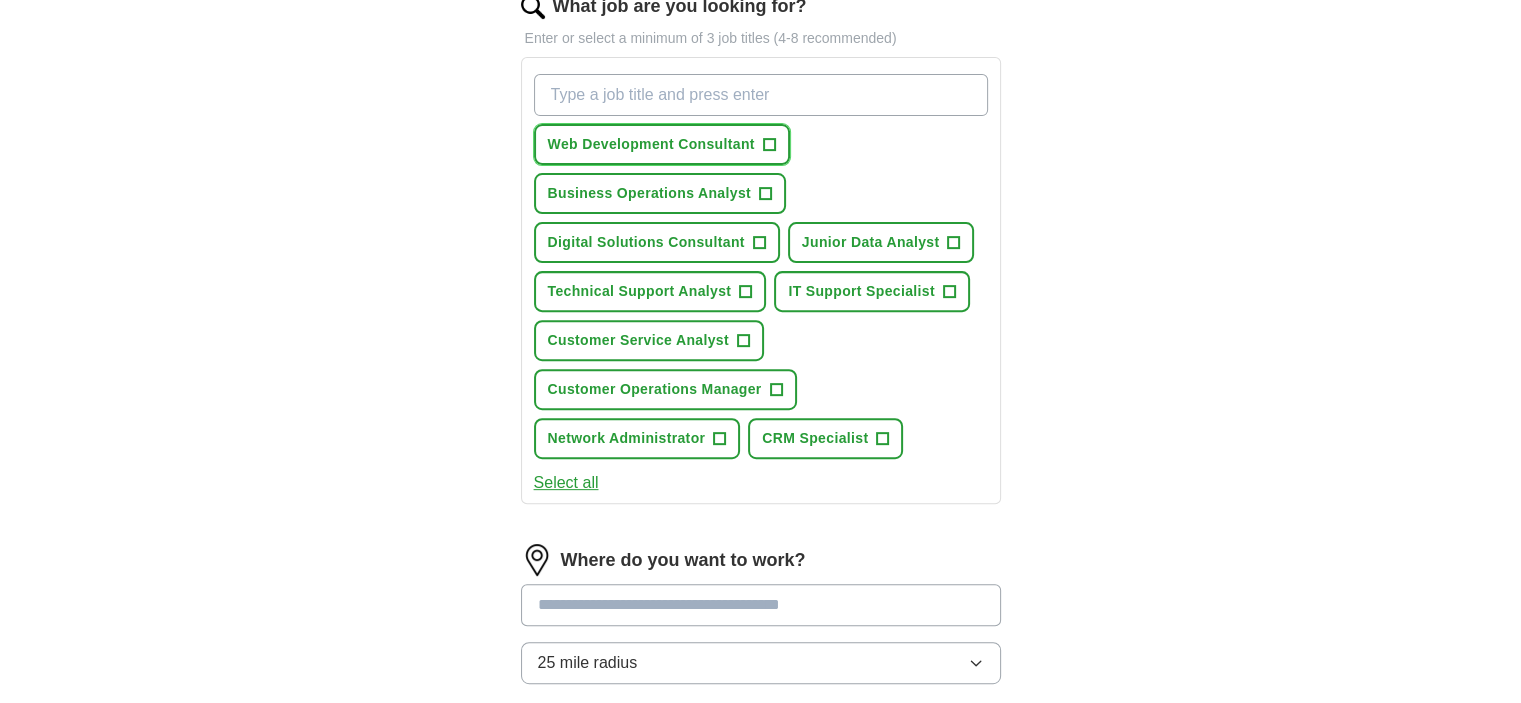 click on "+" at bounding box center (769, 145) 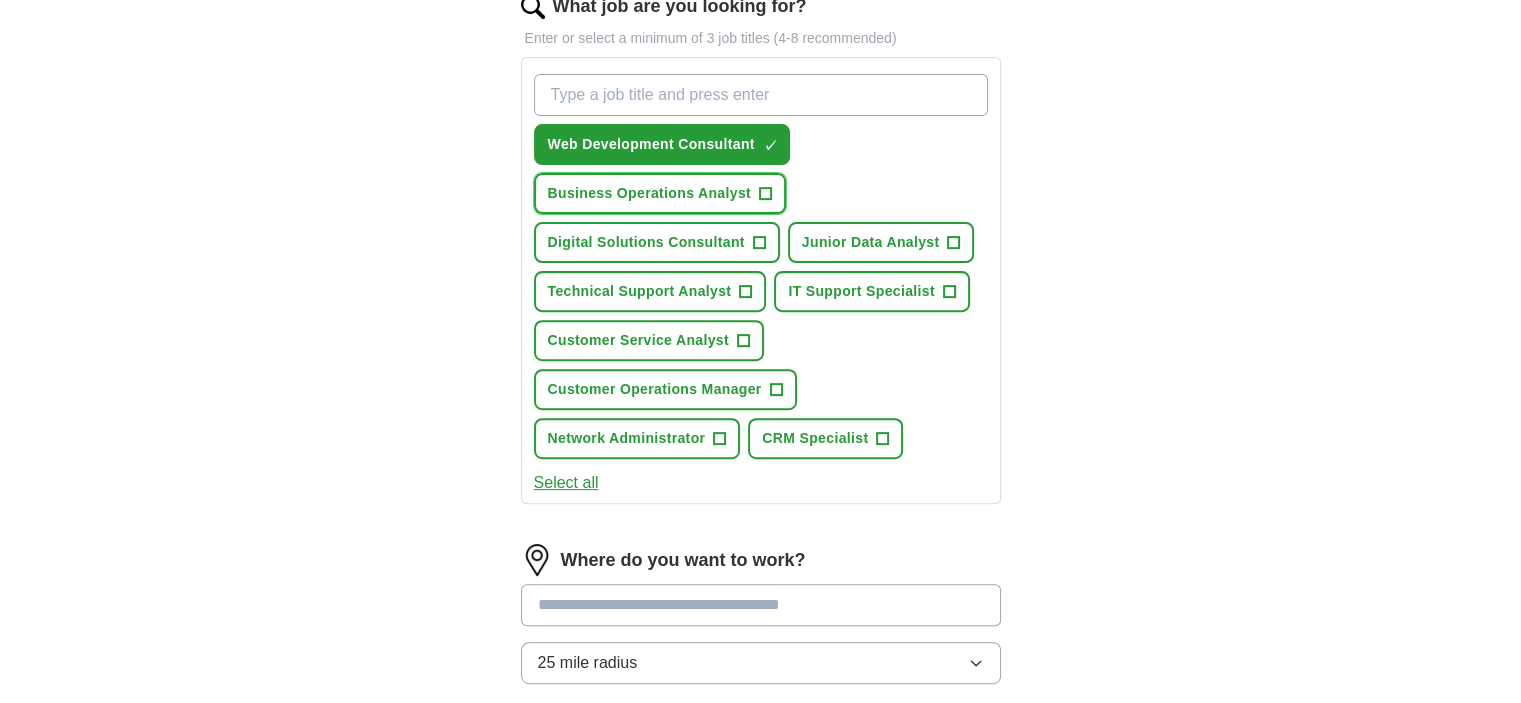 click on "+" at bounding box center [765, 194] 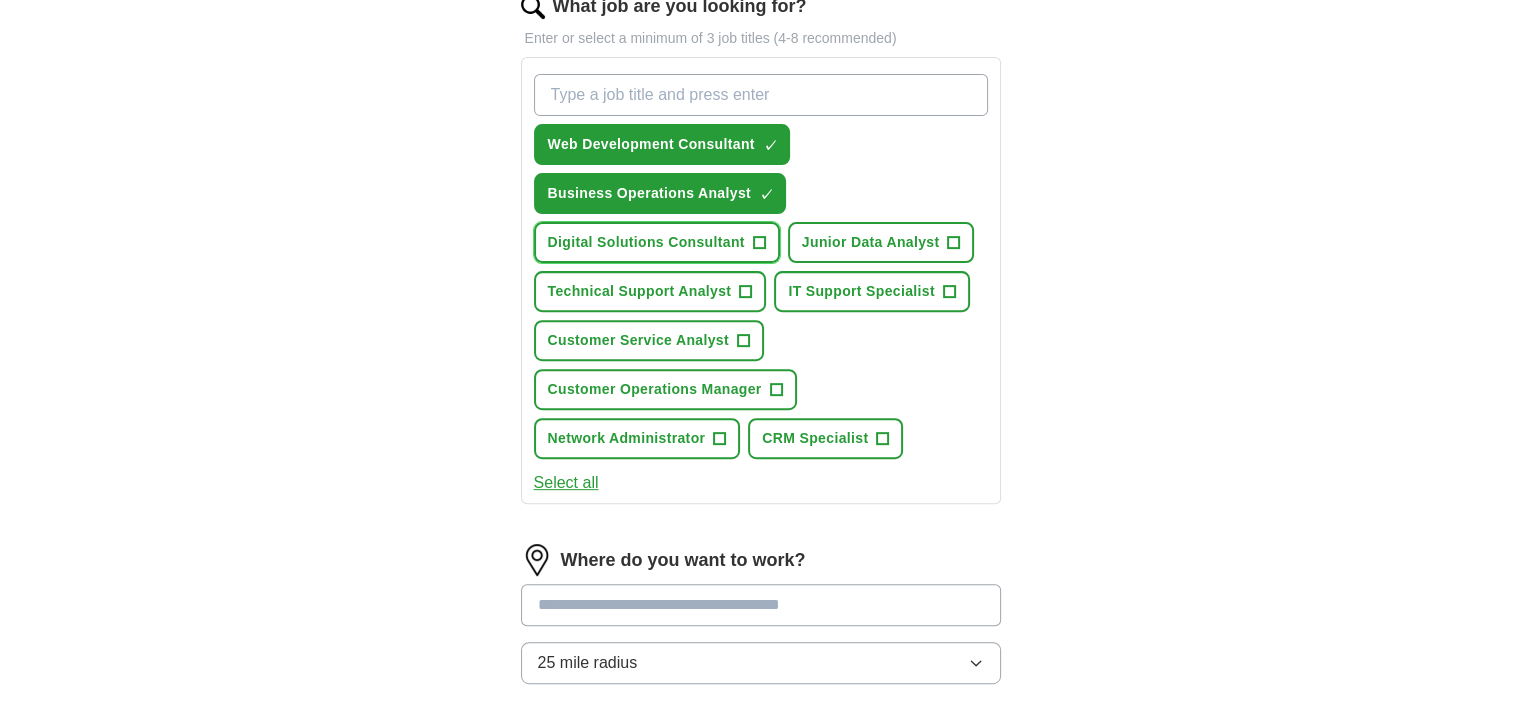 click on "Digital Solutions Consultant +" at bounding box center [657, 242] 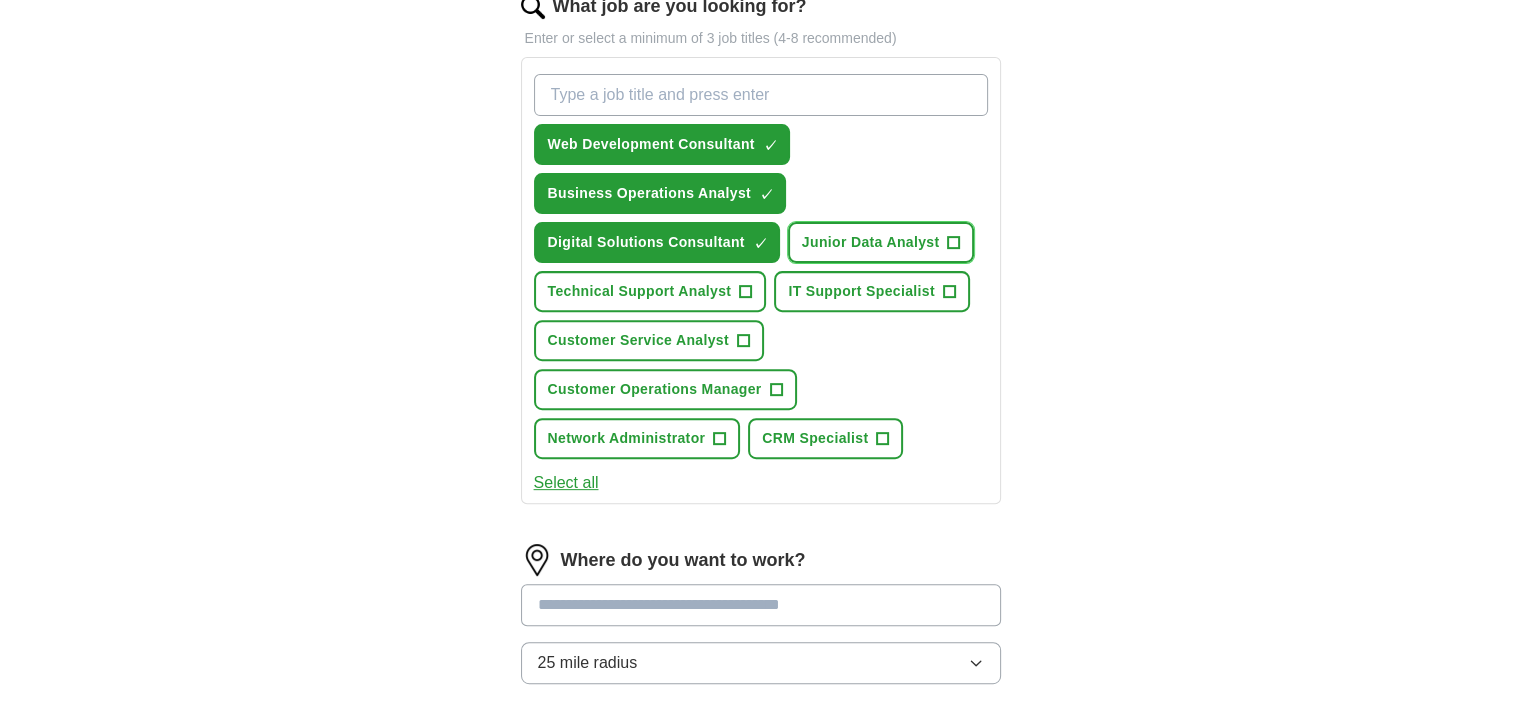 click on "+" at bounding box center (954, 243) 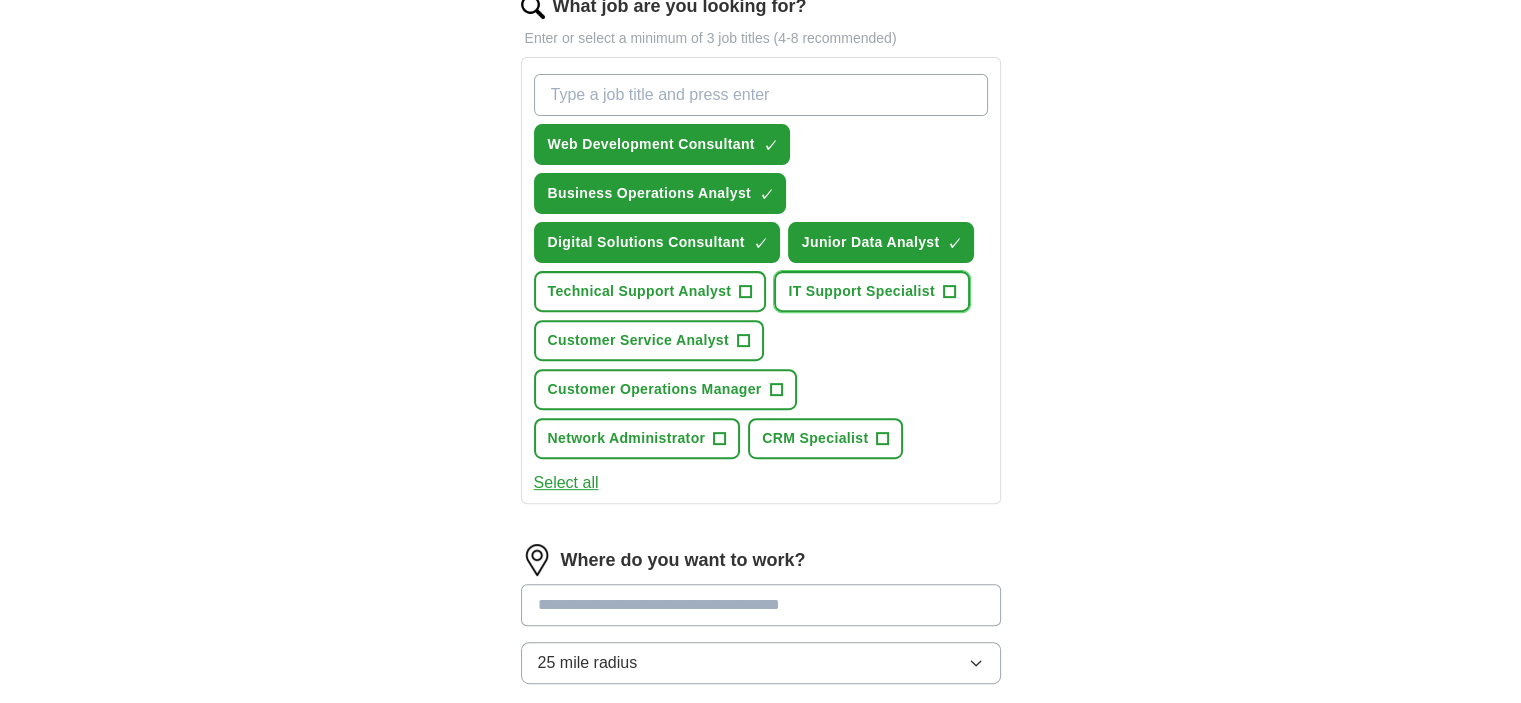 click on "+" at bounding box center (949, 292) 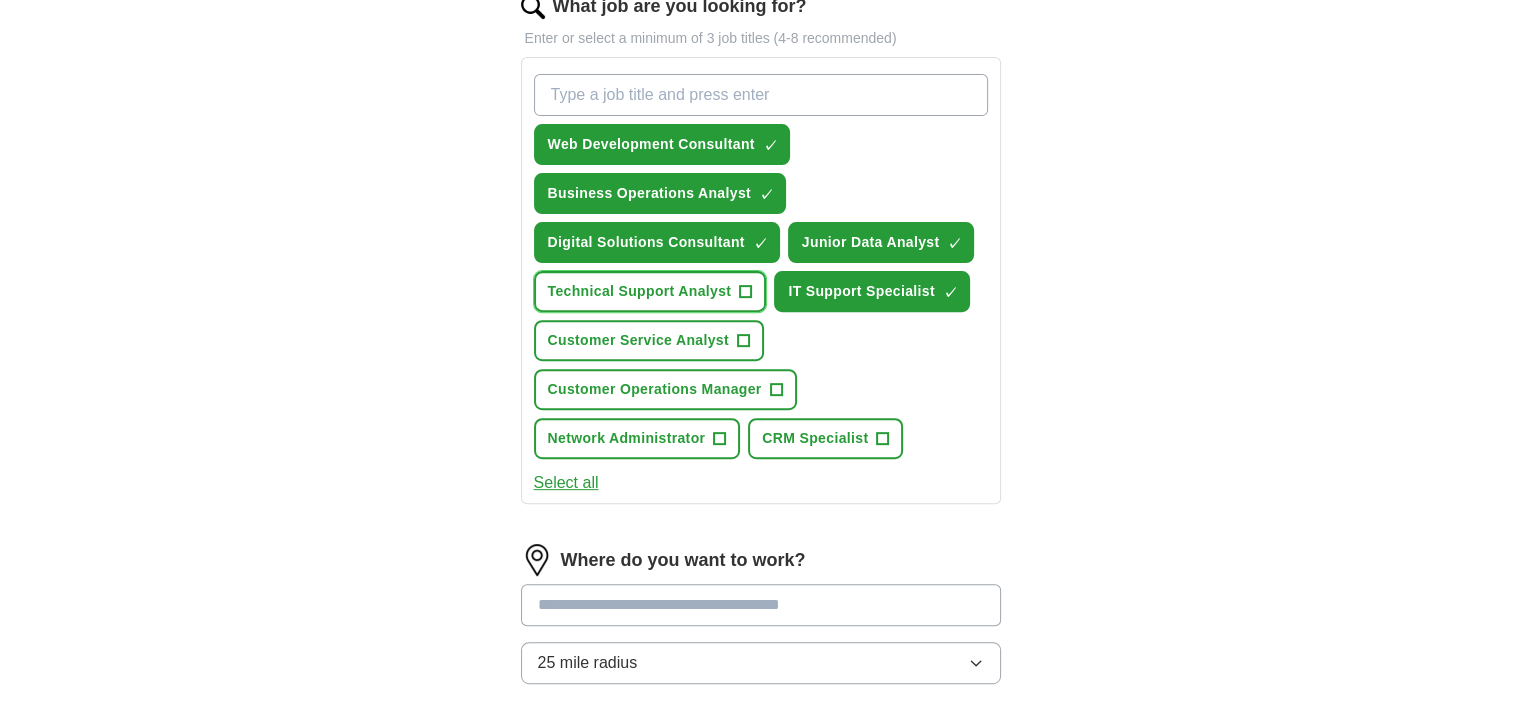 click on "+" at bounding box center [746, 292] 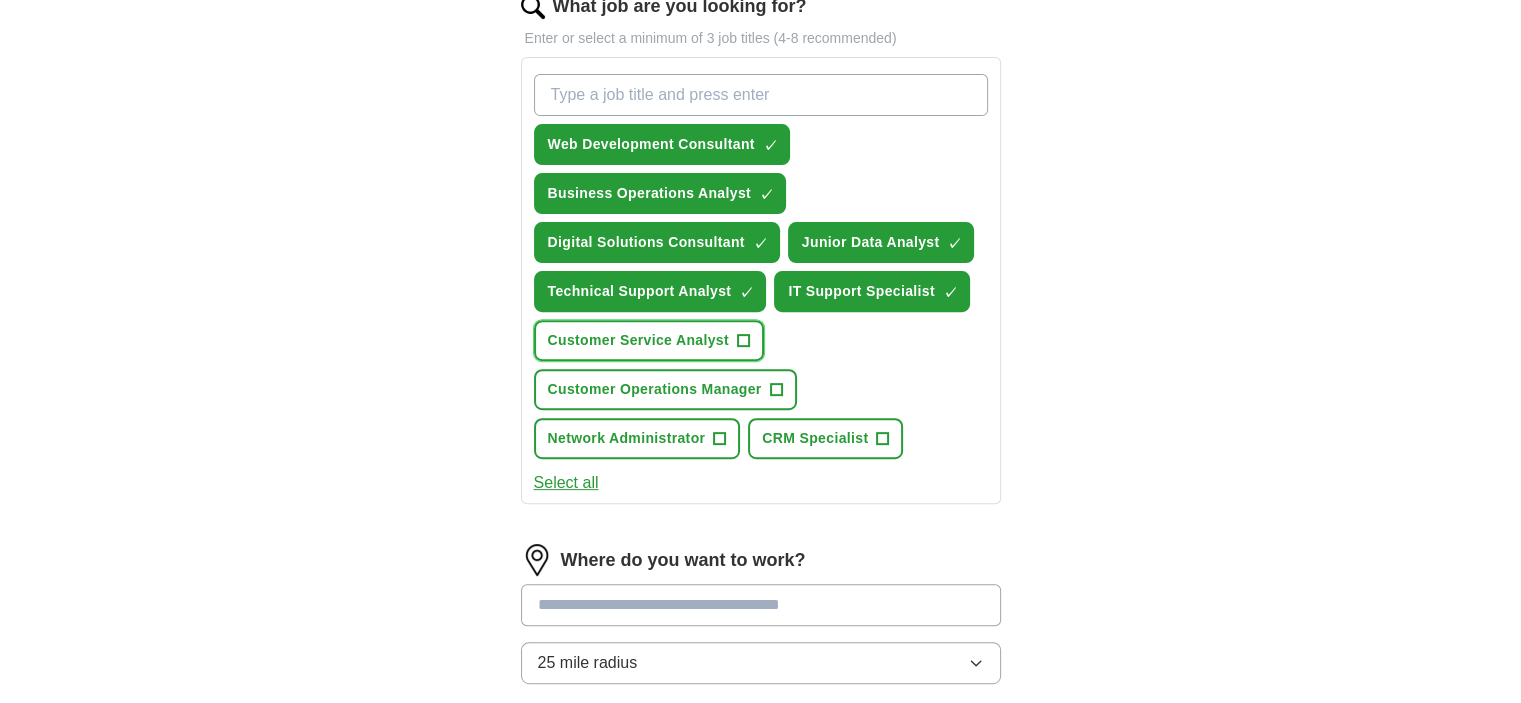 click on "+" at bounding box center (743, 340) 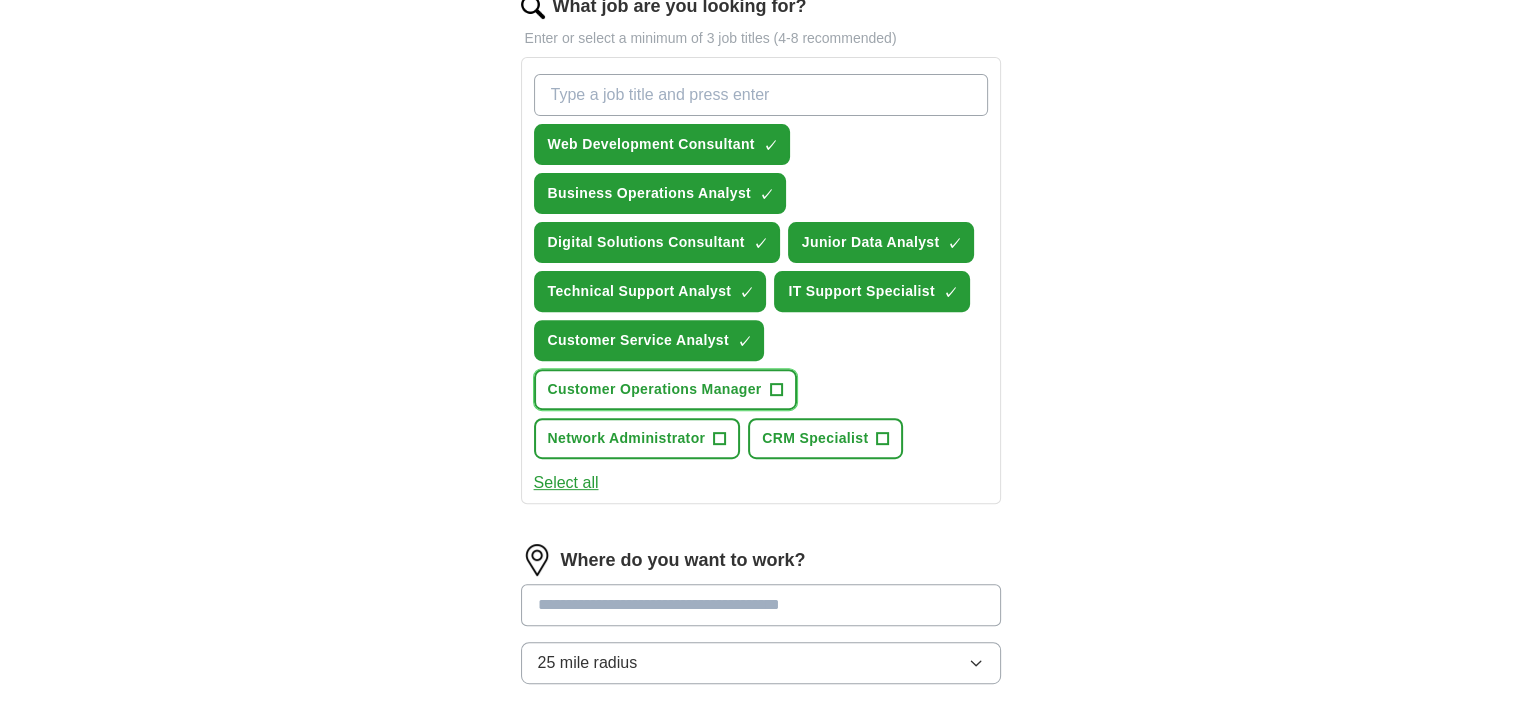 click on "+" at bounding box center (776, 390) 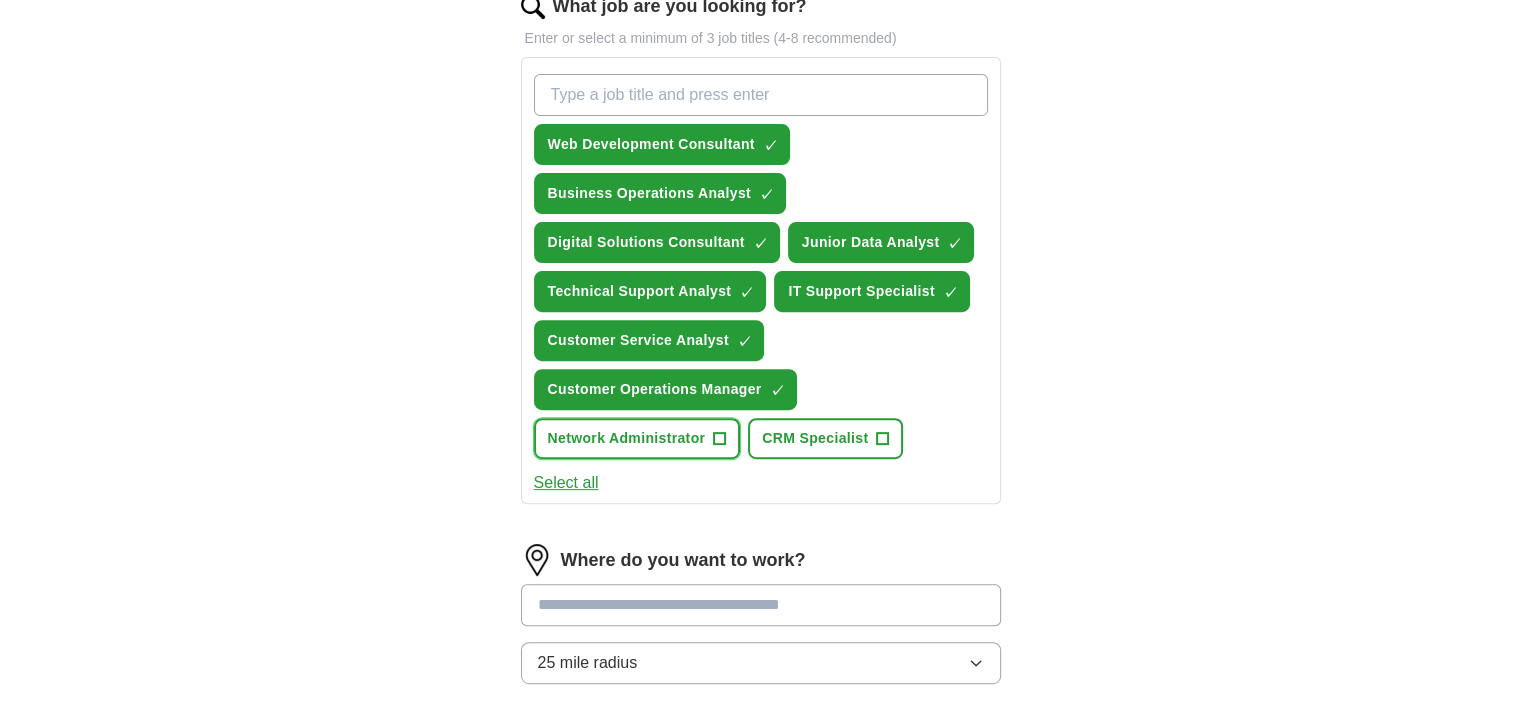 click on "Network Administrator +" at bounding box center (637, 438) 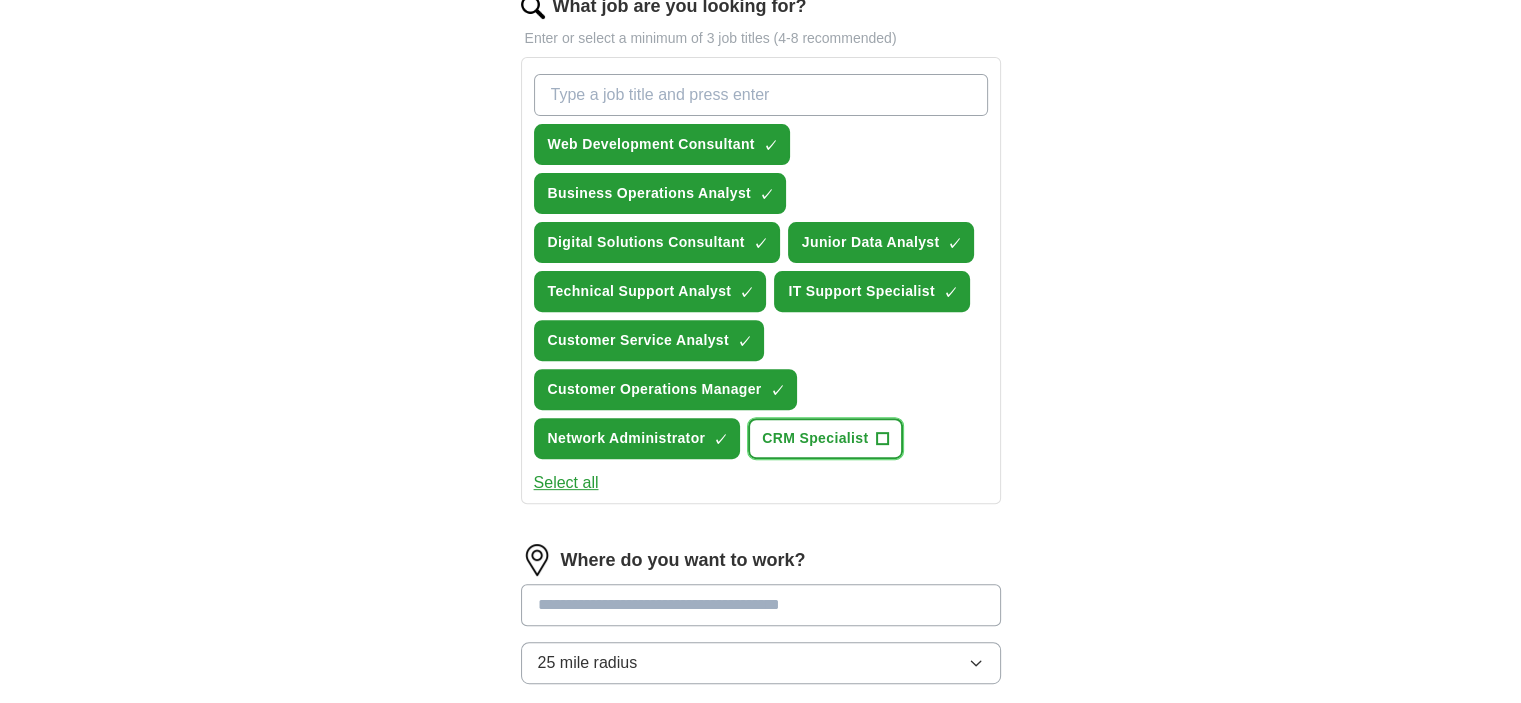 click on "+" at bounding box center (883, 439) 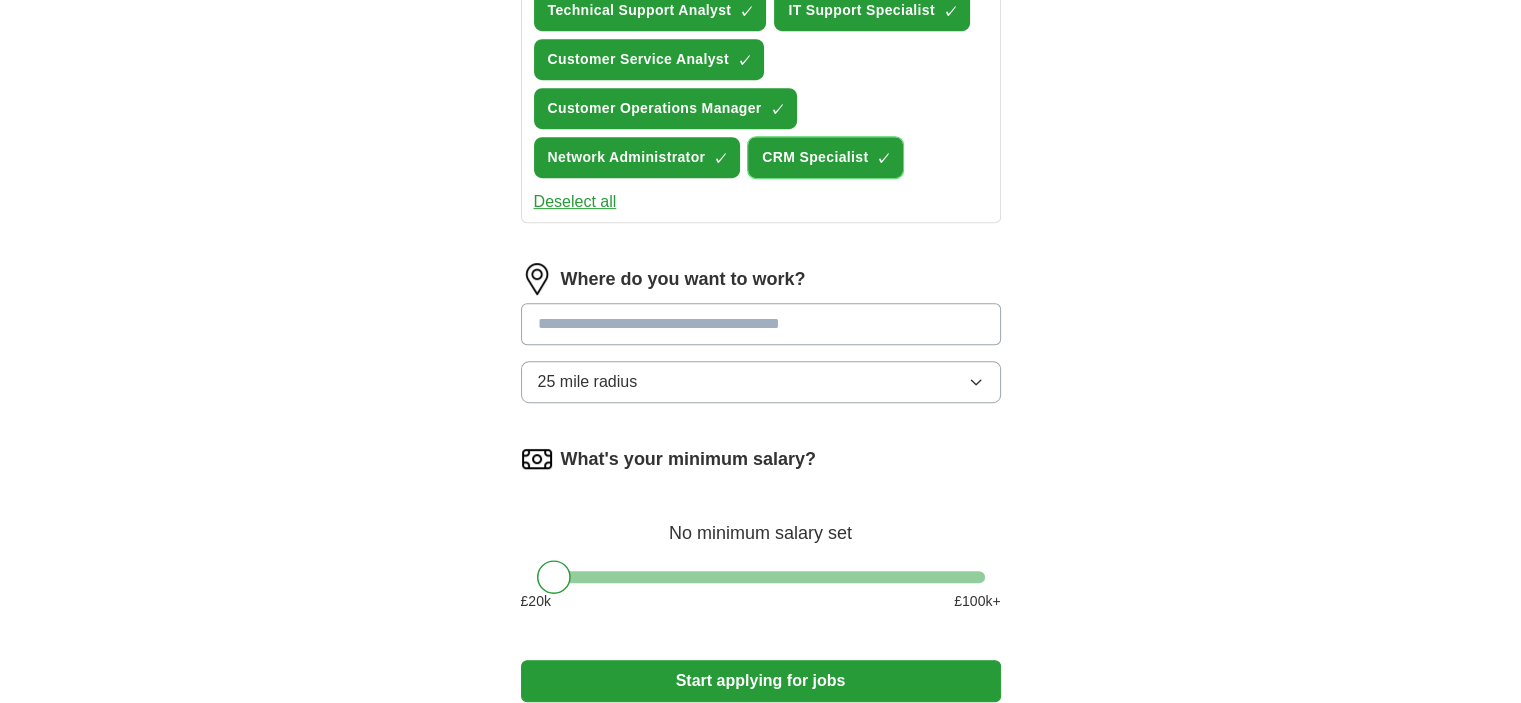 scroll, scrollTop: 982, scrollLeft: 0, axis: vertical 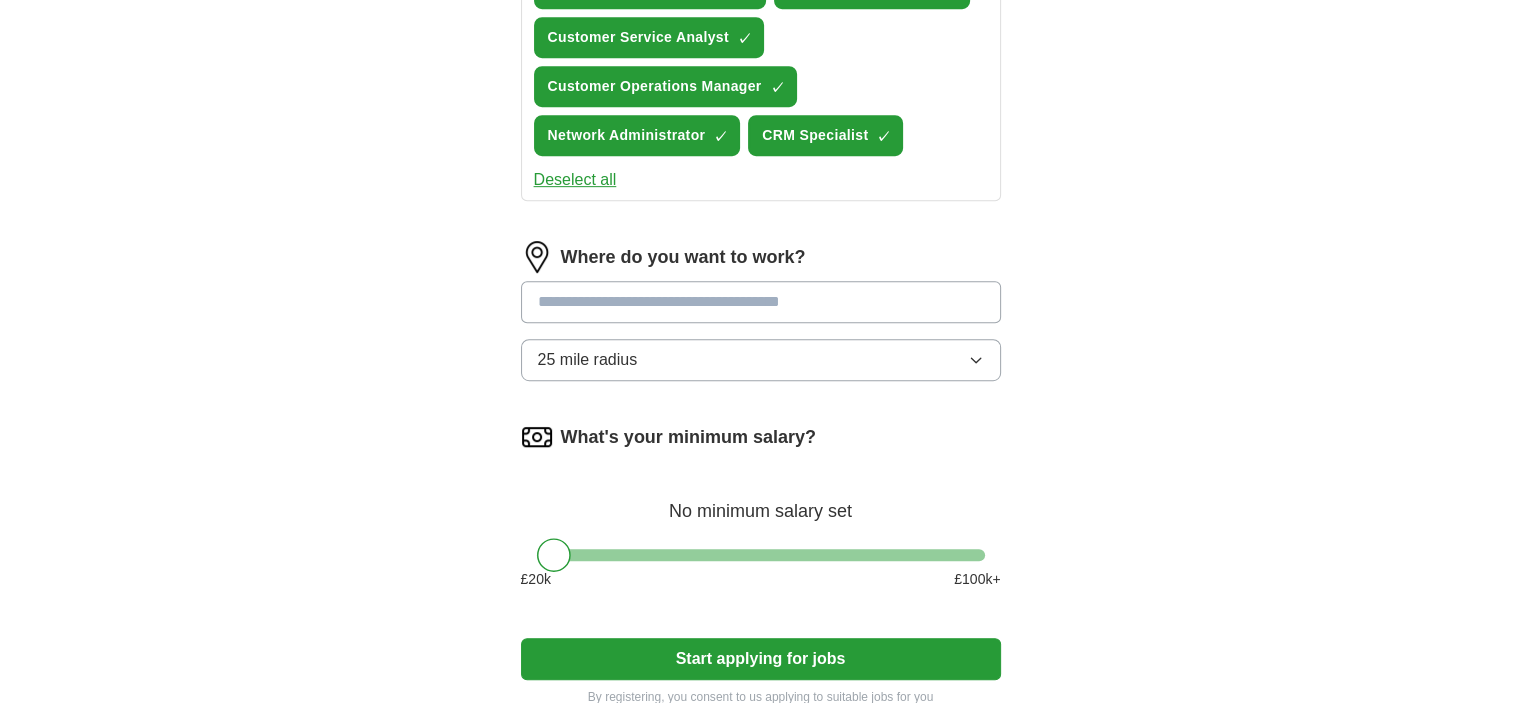 click at bounding box center (761, 302) 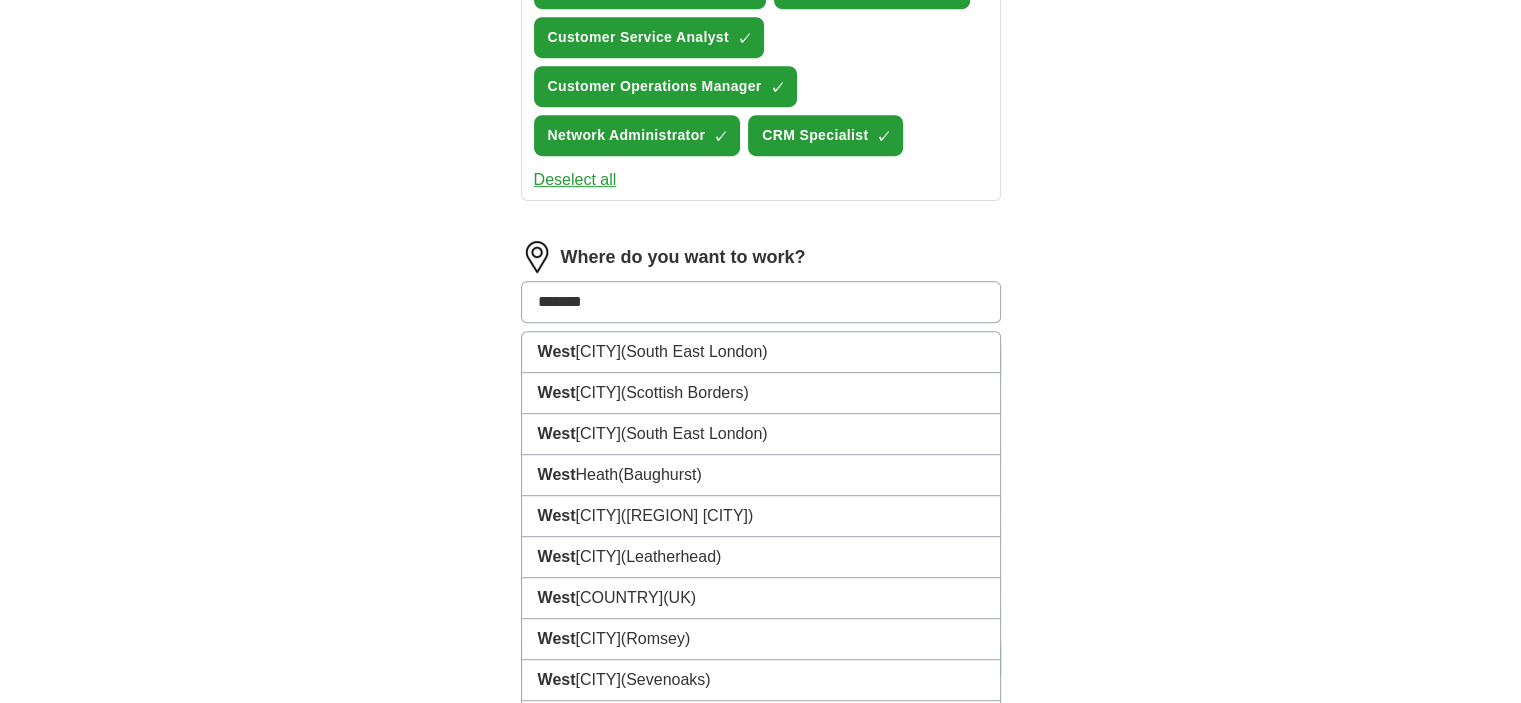 type on "********" 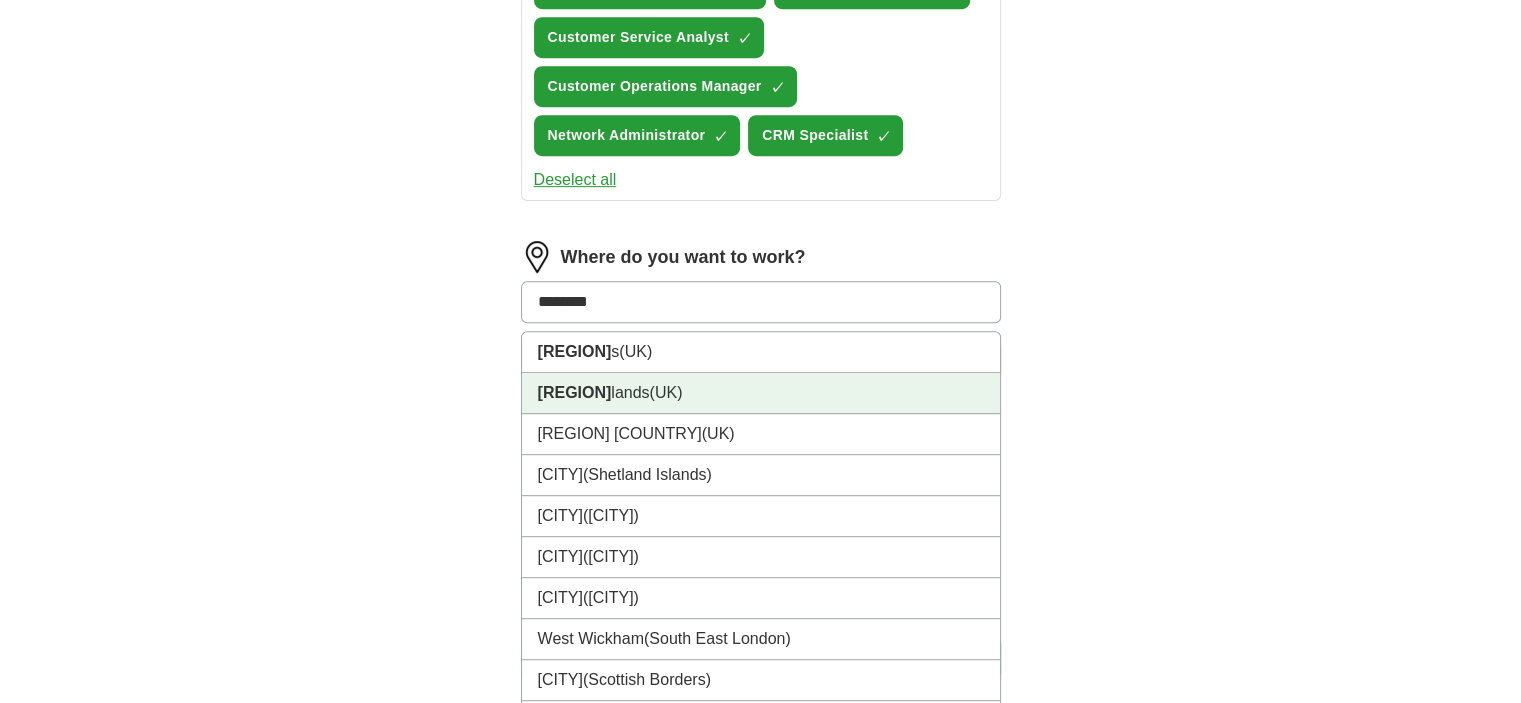click on "[REGION] [COUNTRY] ([COUNTRY])" at bounding box center [761, 393] 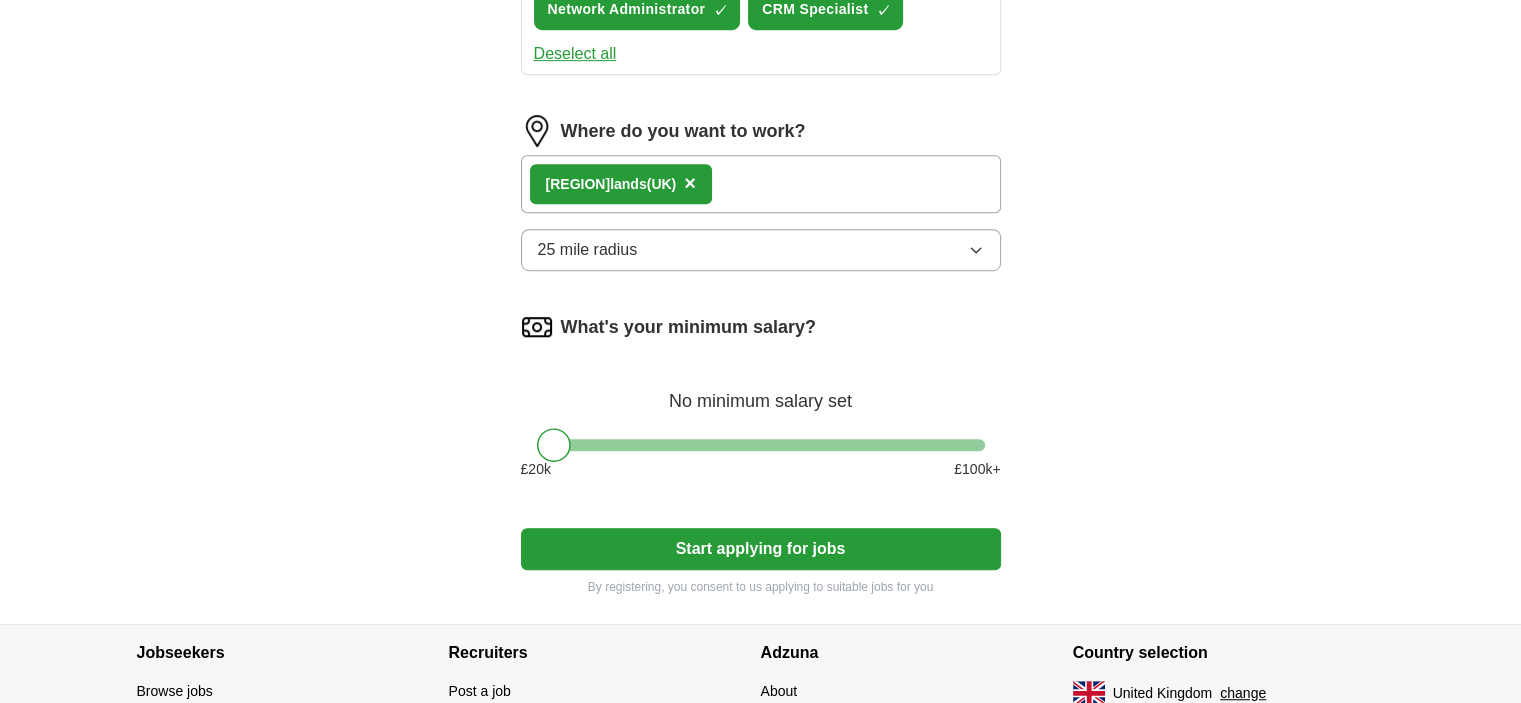 scroll, scrollTop: 1110, scrollLeft: 0, axis: vertical 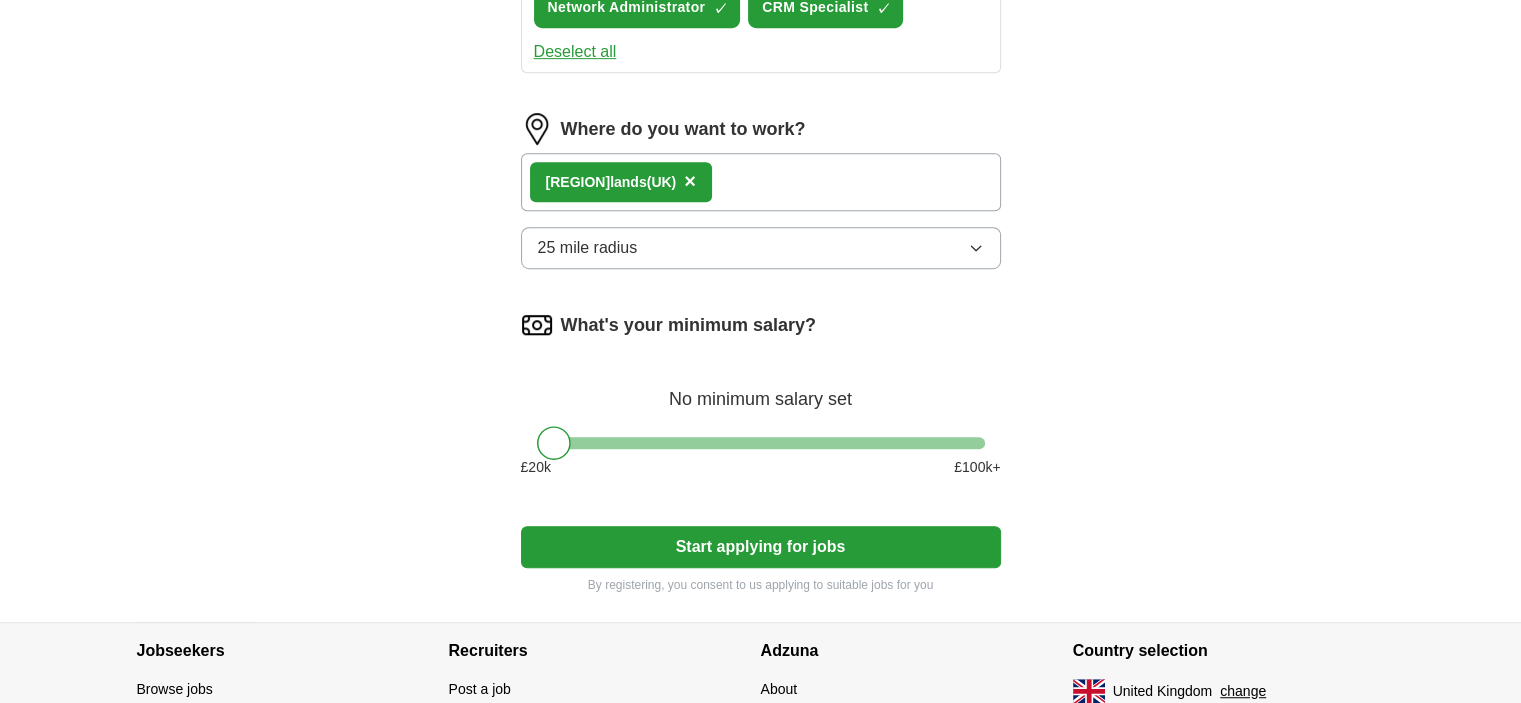 click on "Start applying for jobs" at bounding box center (761, 547) 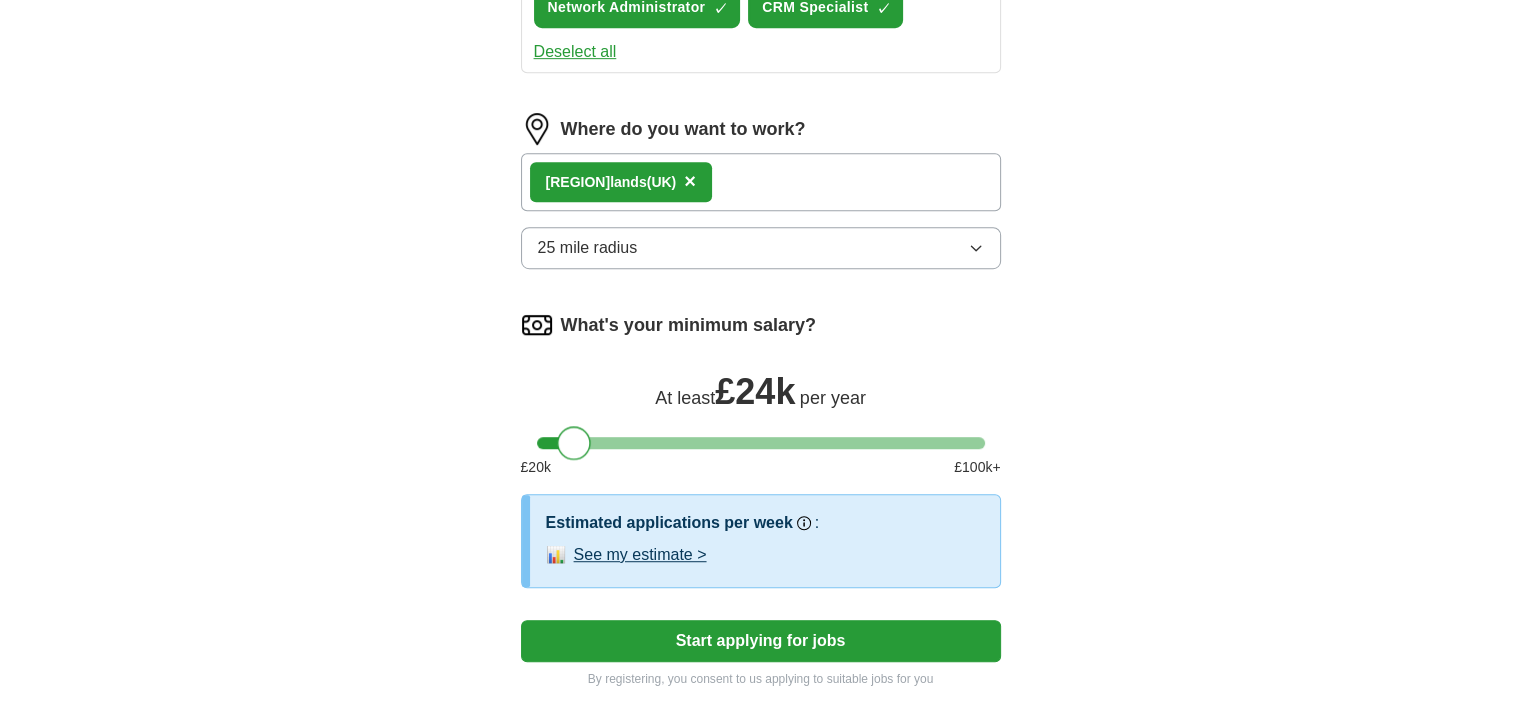 drag, startPoint x: 552, startPoint y: 439, endPoint x: 572, endPoint y: 443, distance: 20.396078 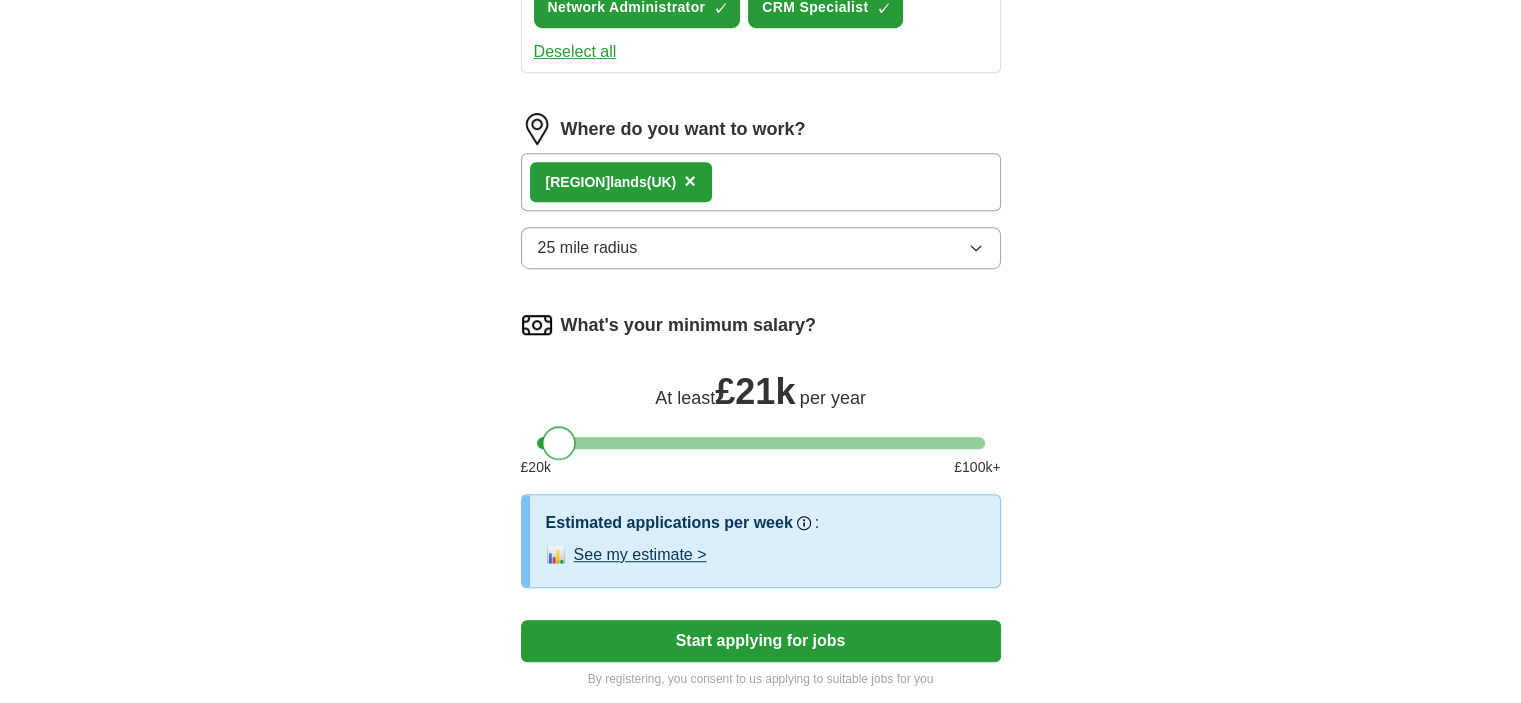 drag, startPoint x: 566, startPoint y: 425, endPoint x: 551, endPoint y: 433, distance: 17 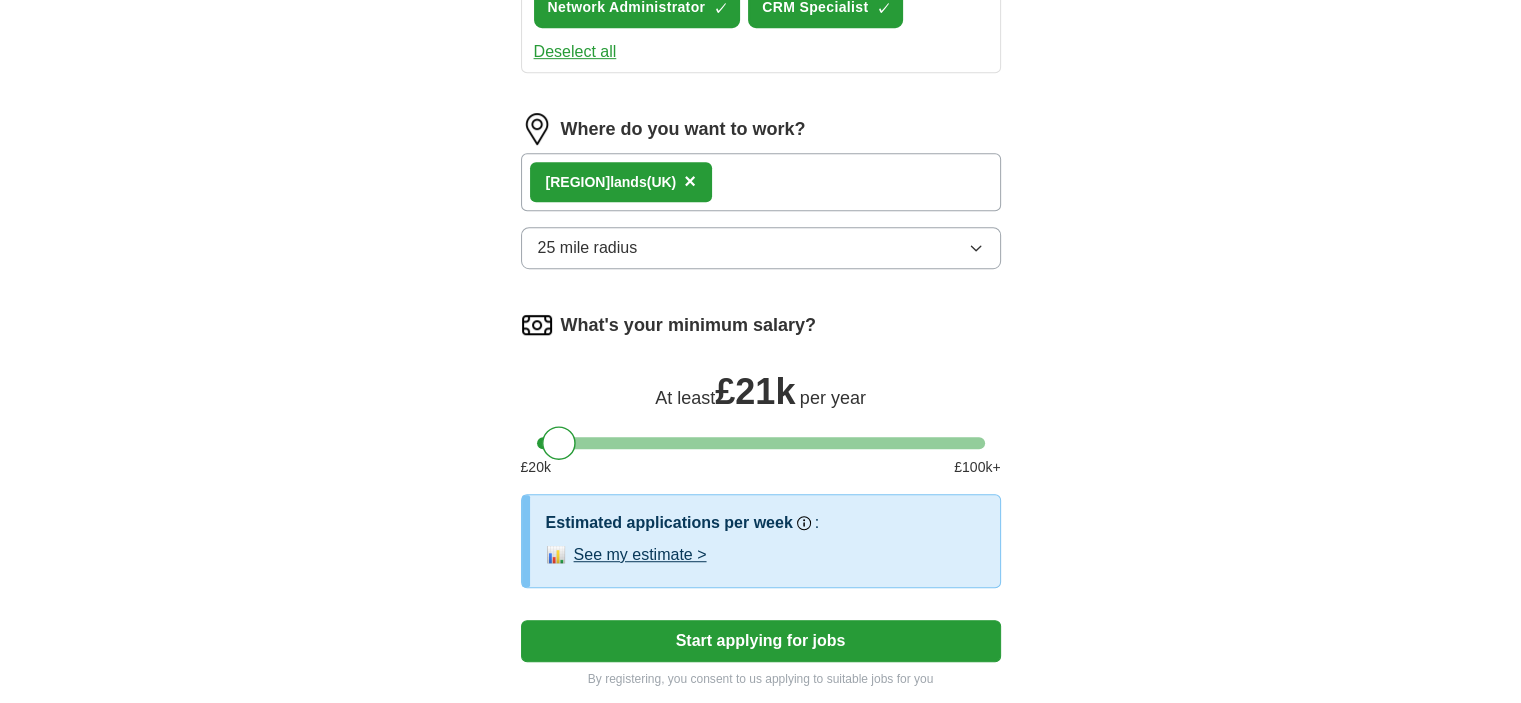 click on "Start applying for jobs" at bounding box center (761, 641) 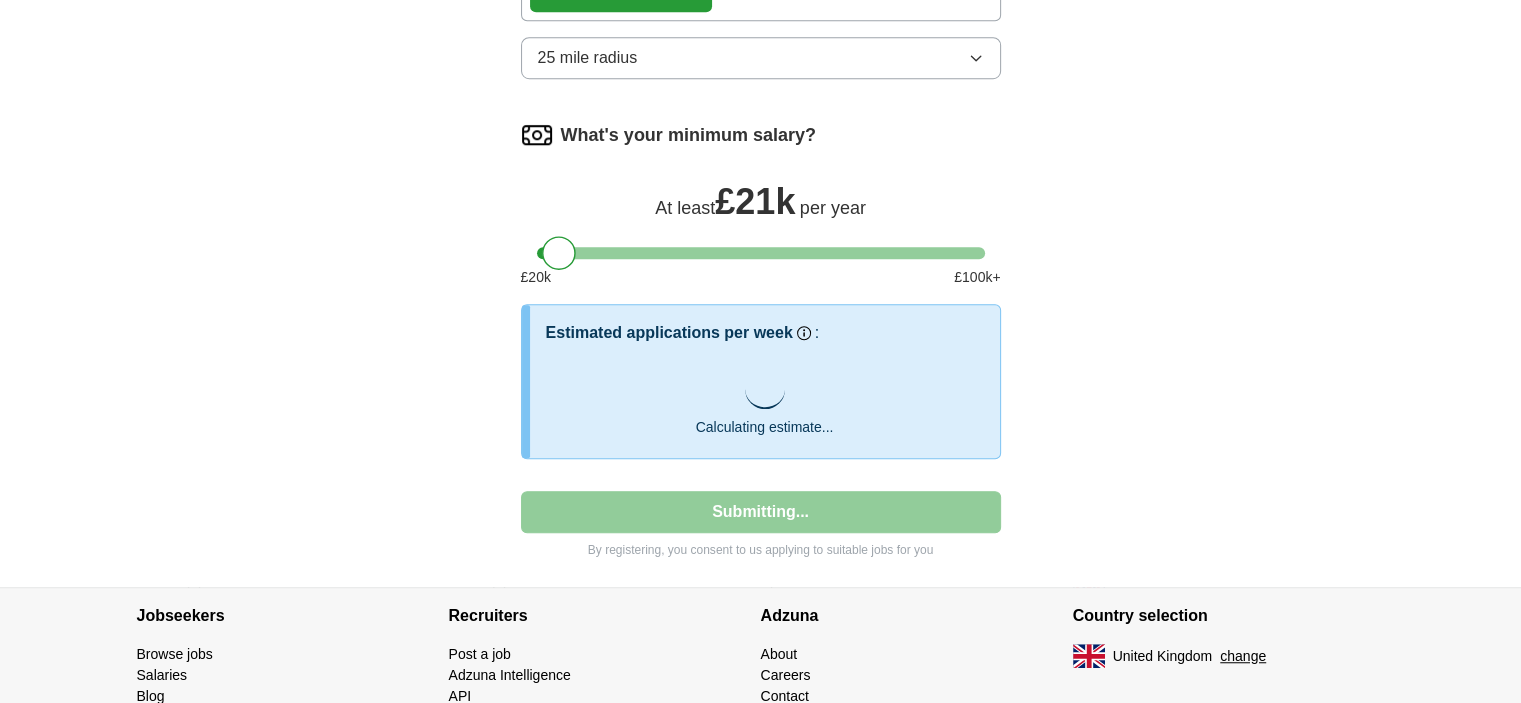 scroll, scrollTop: 1359, scrollLeft: 0, axis: vertical 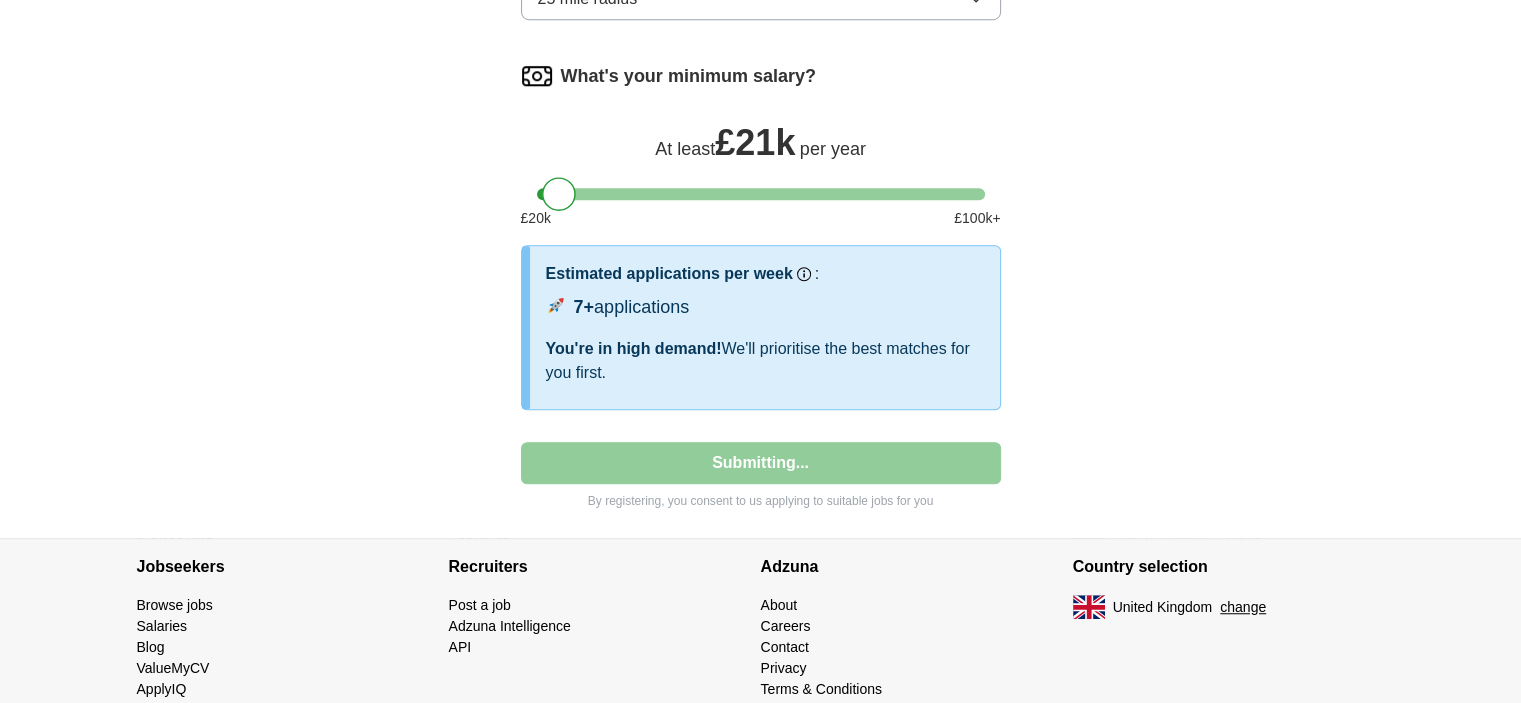 select on "**" 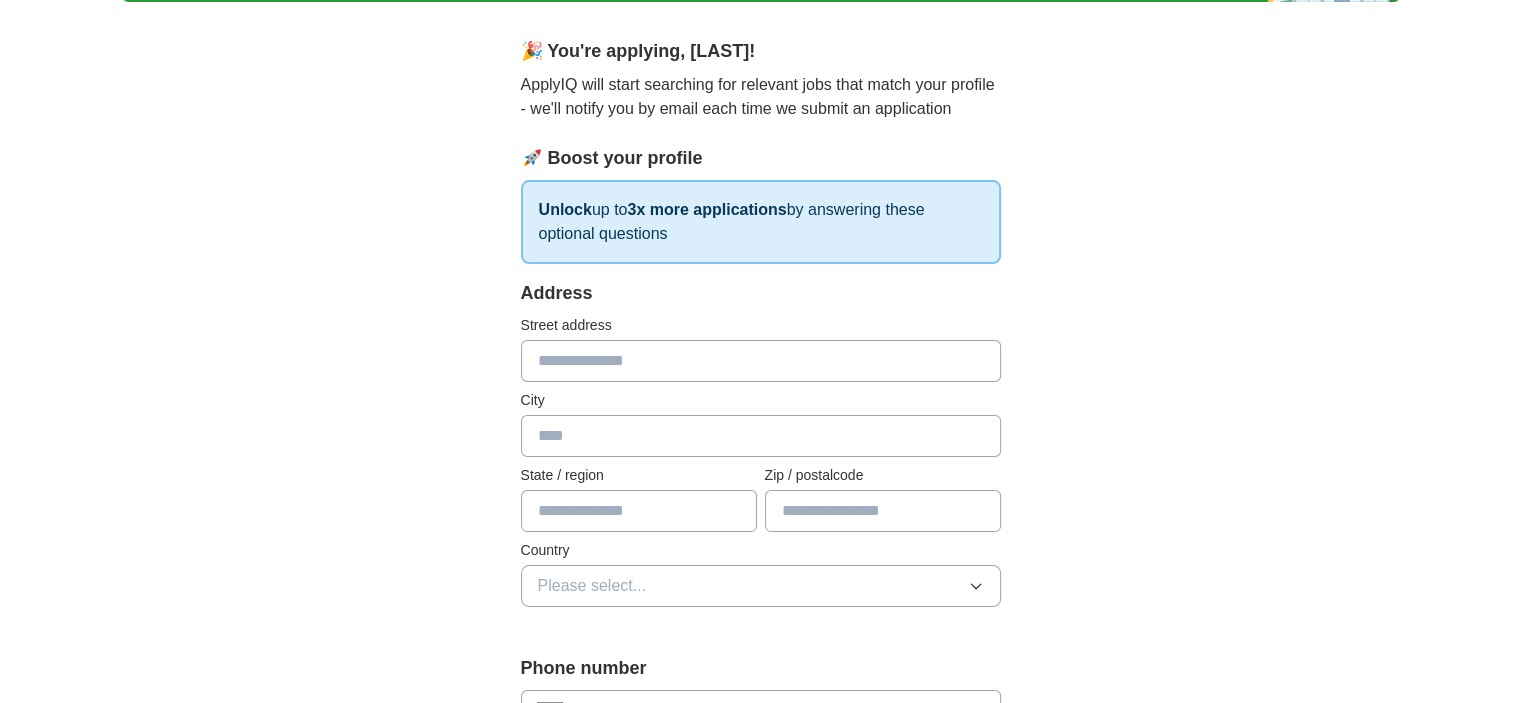 scroll, scrollTop: 156, scrollLeft: 0, axis: vertical 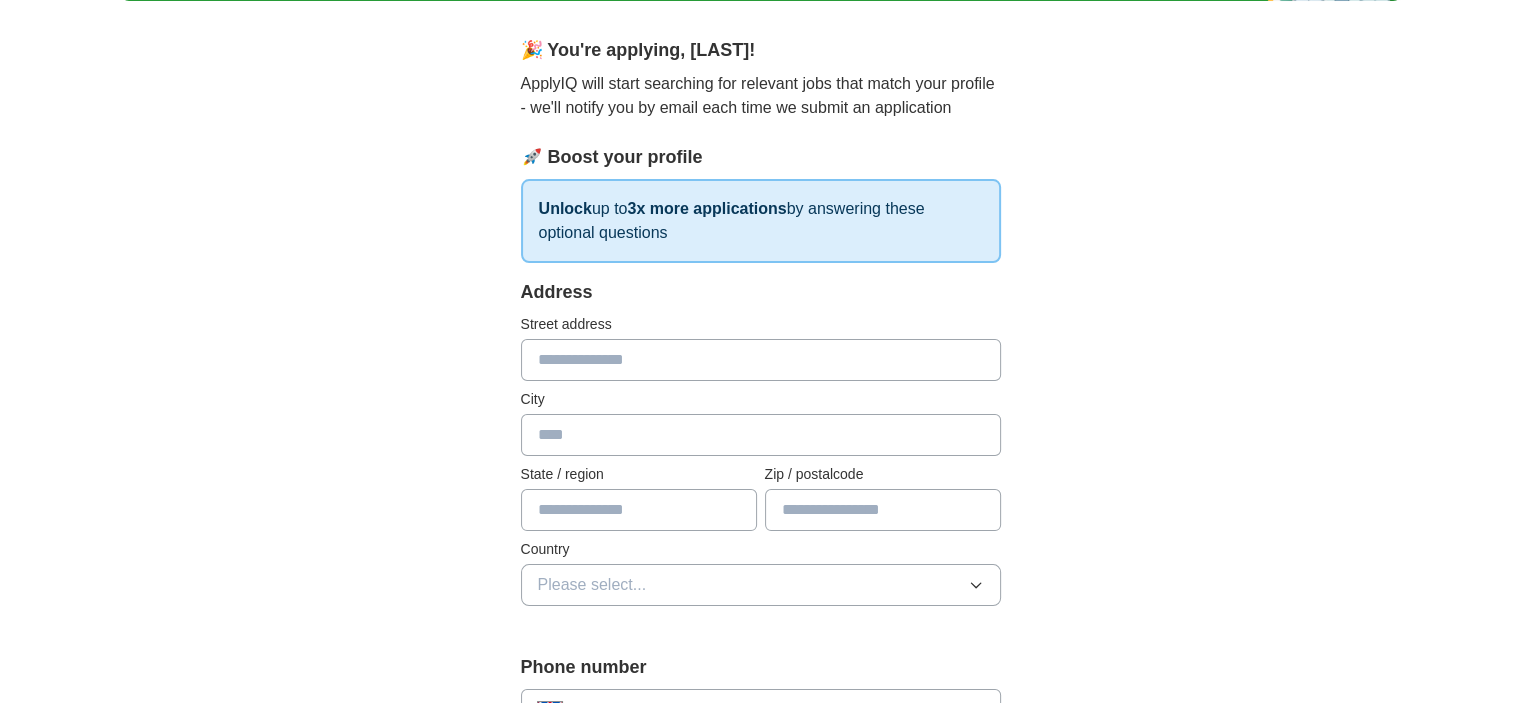 click at bounding box center [761, 360] 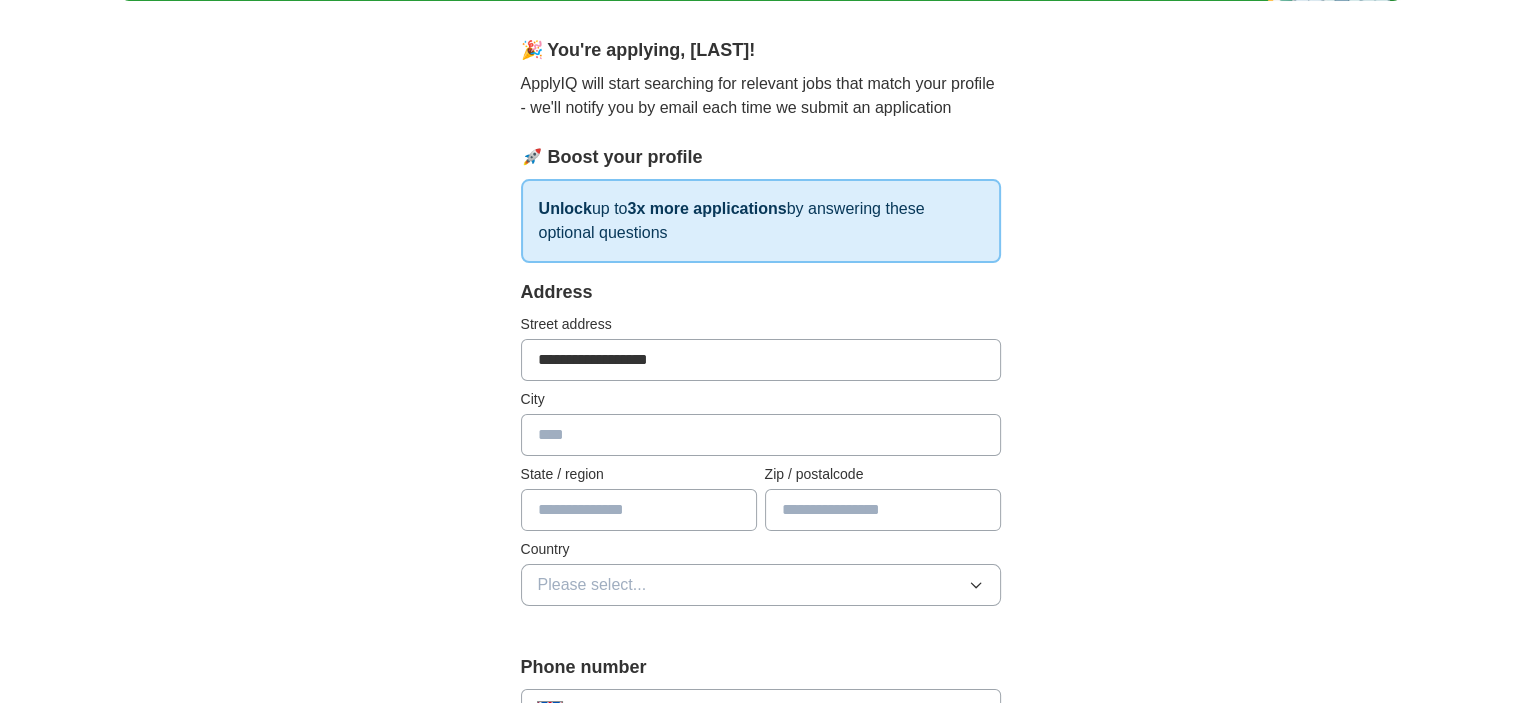 type on "**********" 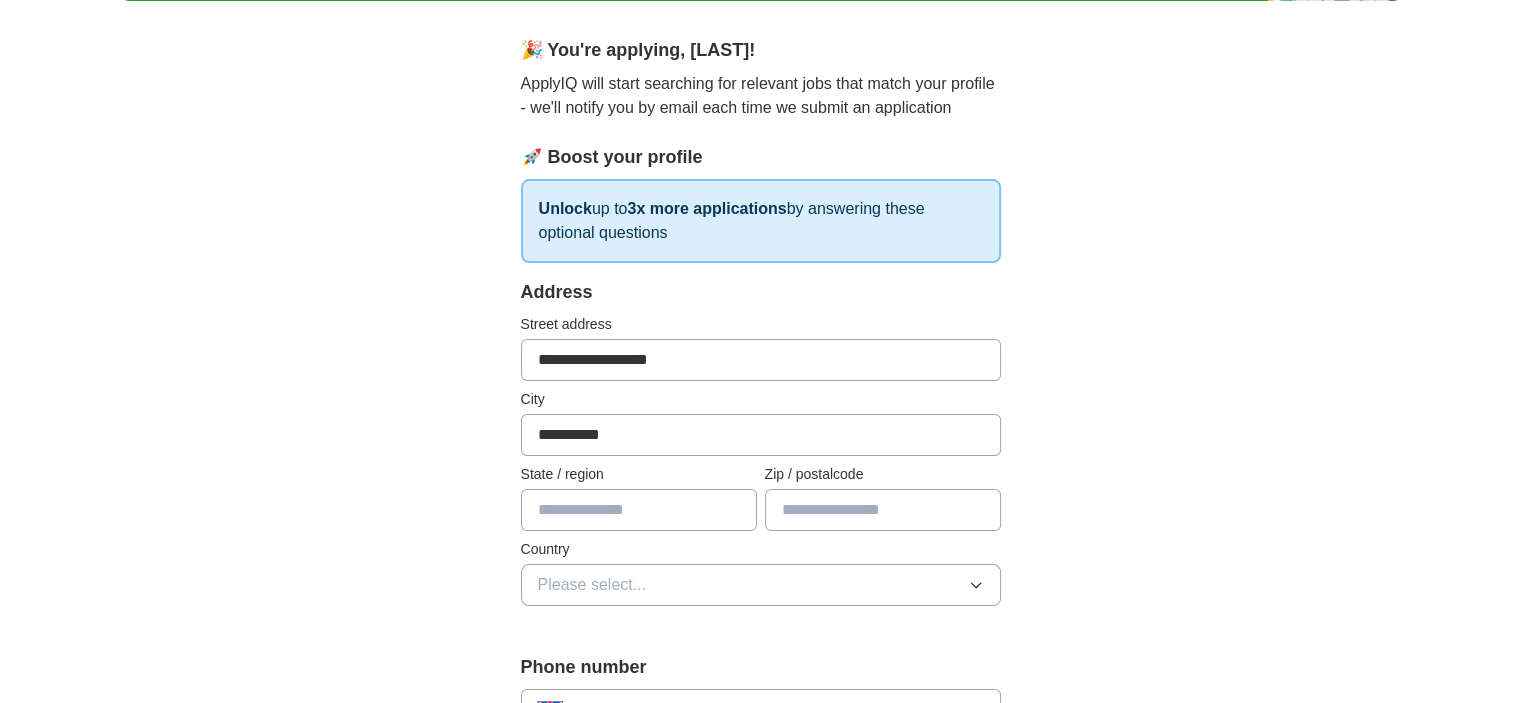 type on "**********" 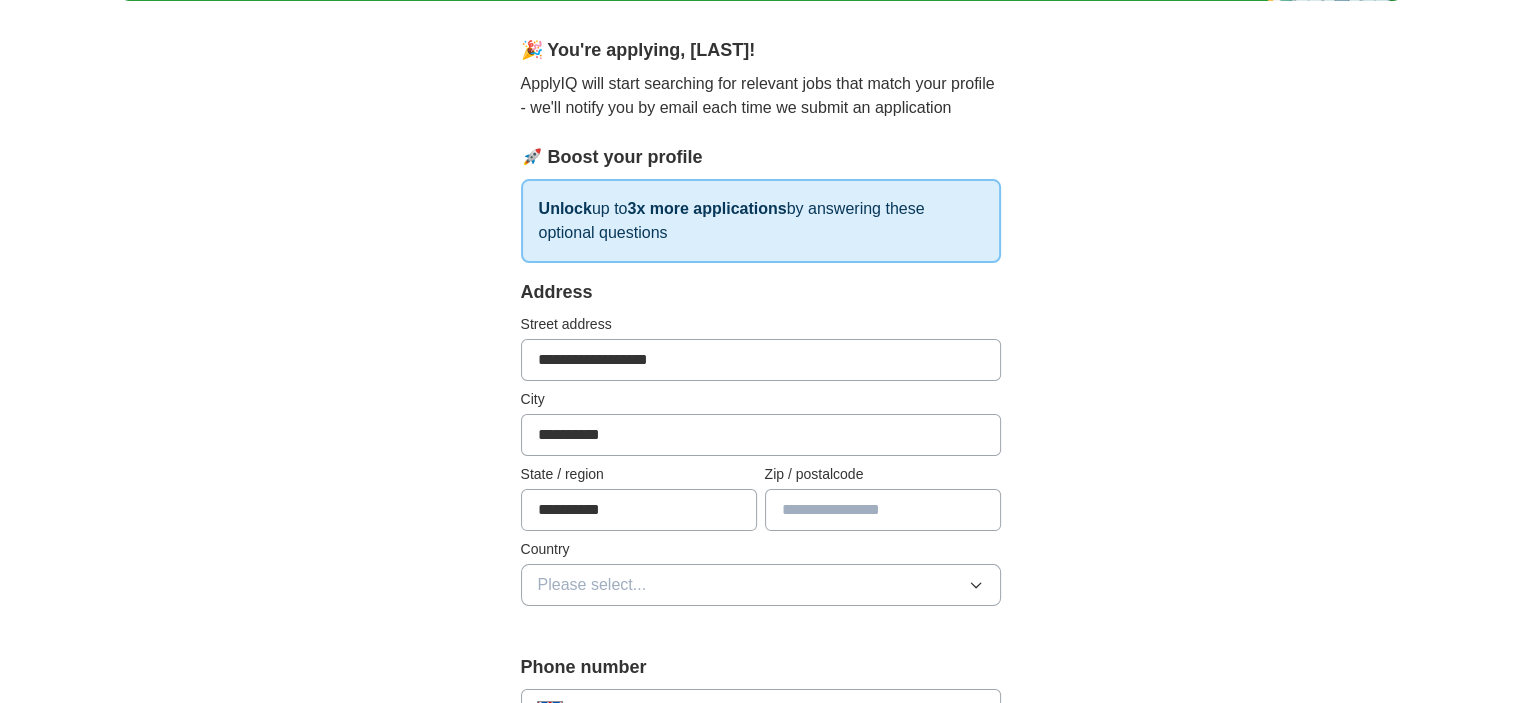 type on "*******" 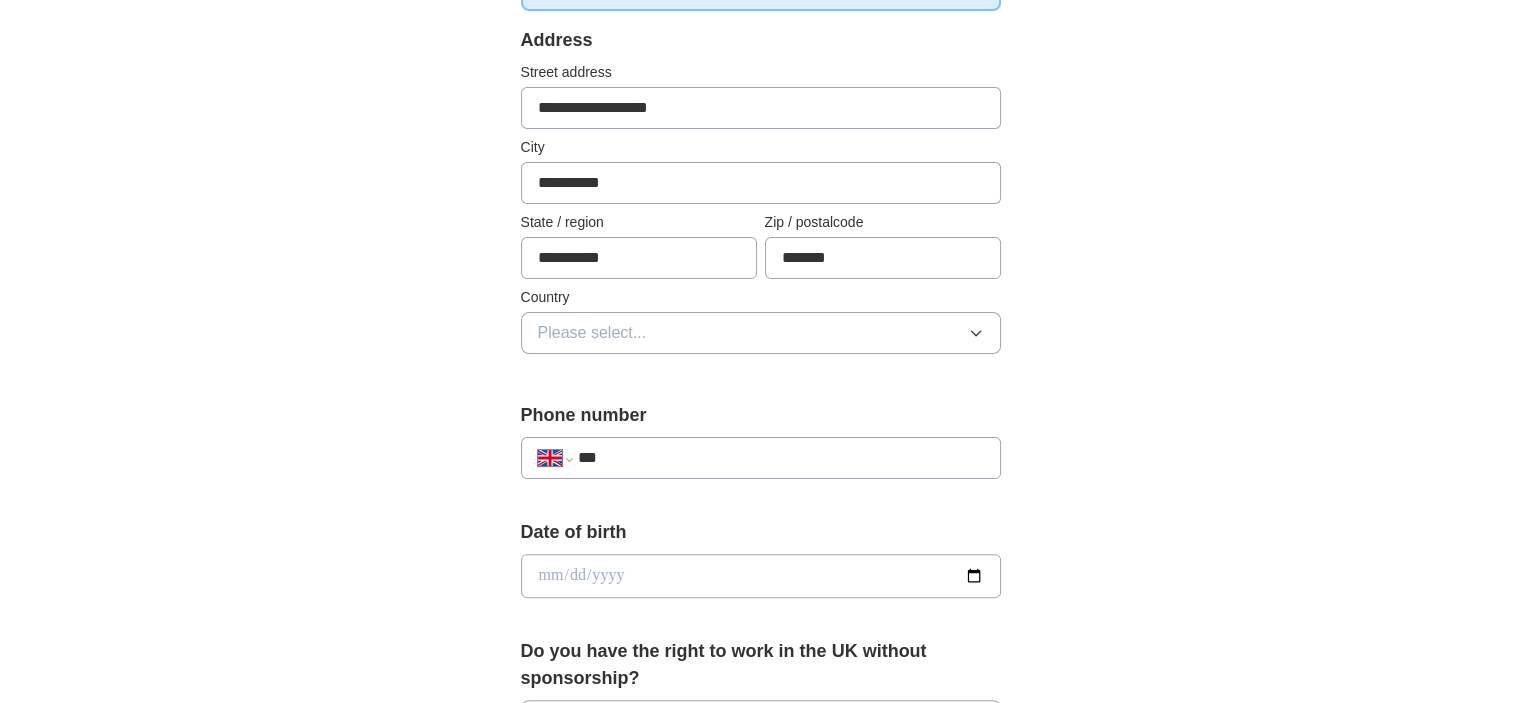 scroll, scrollTop: 410, scrollLeft: 0, axis: vertical 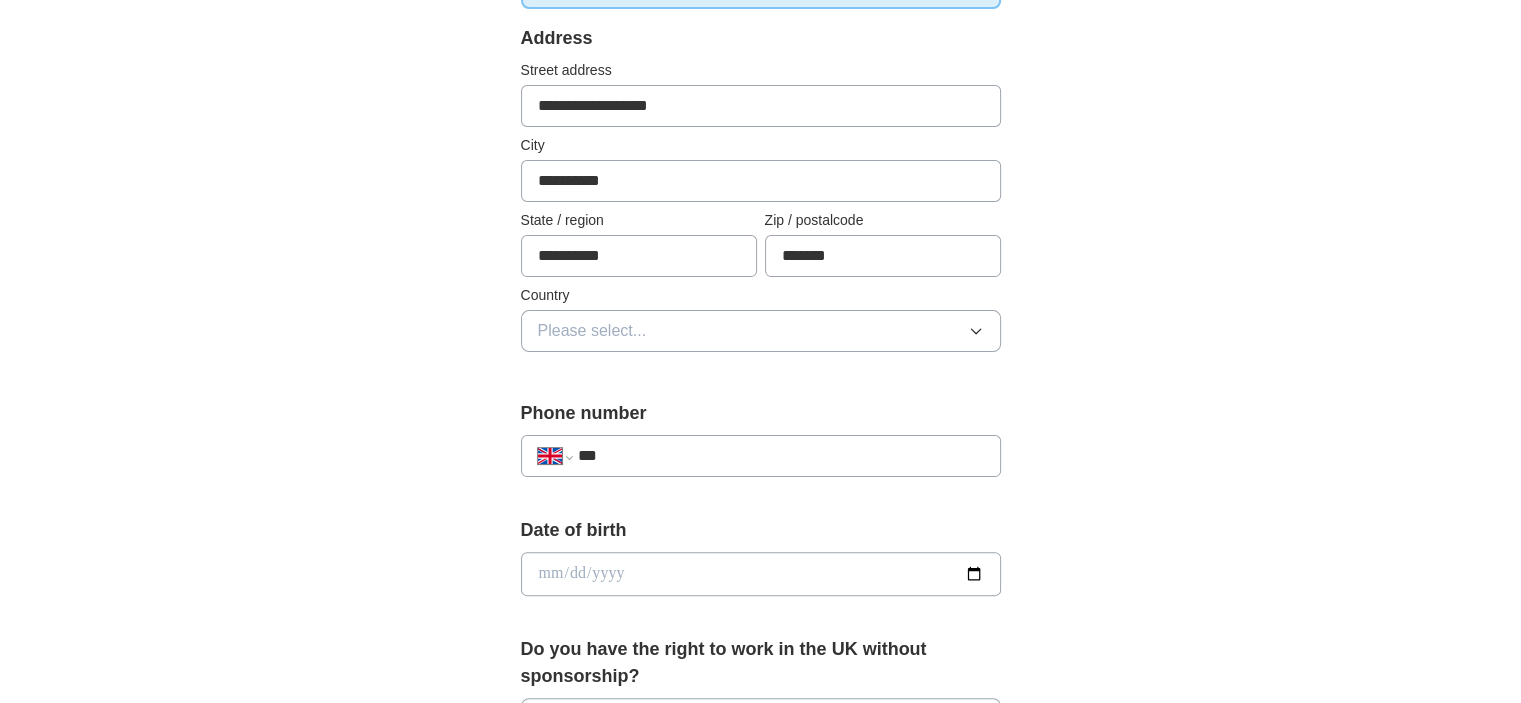 click on "Please select..." at bounding box center (592, 331) 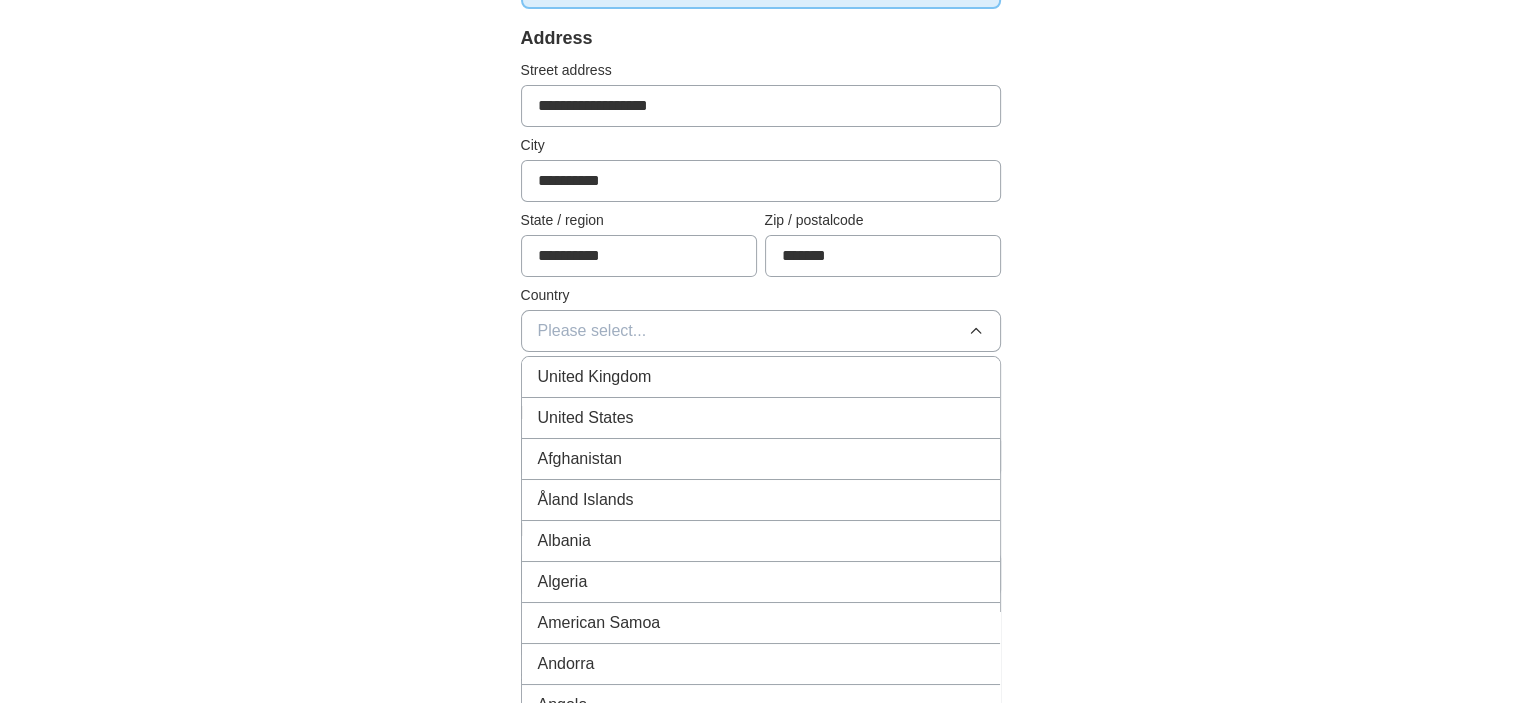 click on "United Kingdom" at bounding box center [595, 377] 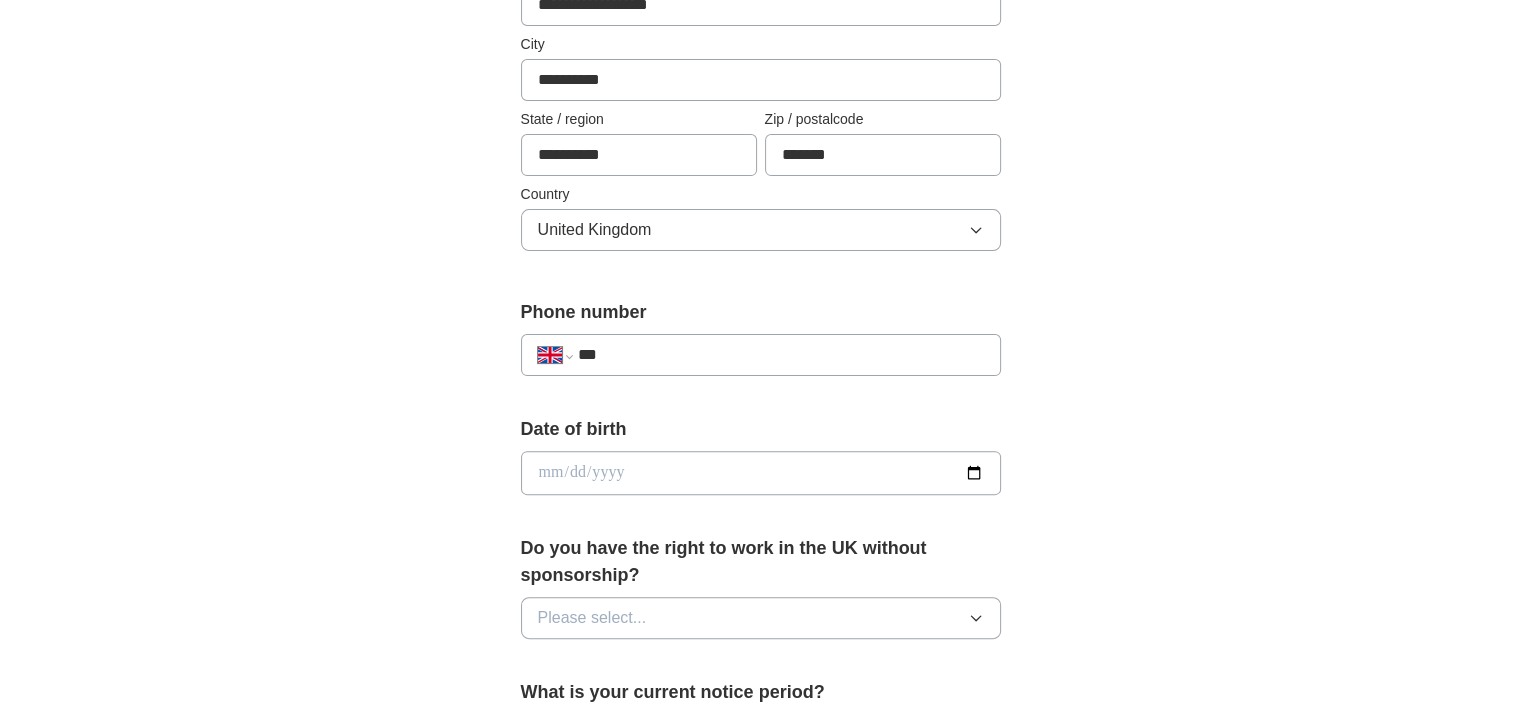 scroll, scrollTop: 512, scrollLeft: 0, axis: vertical 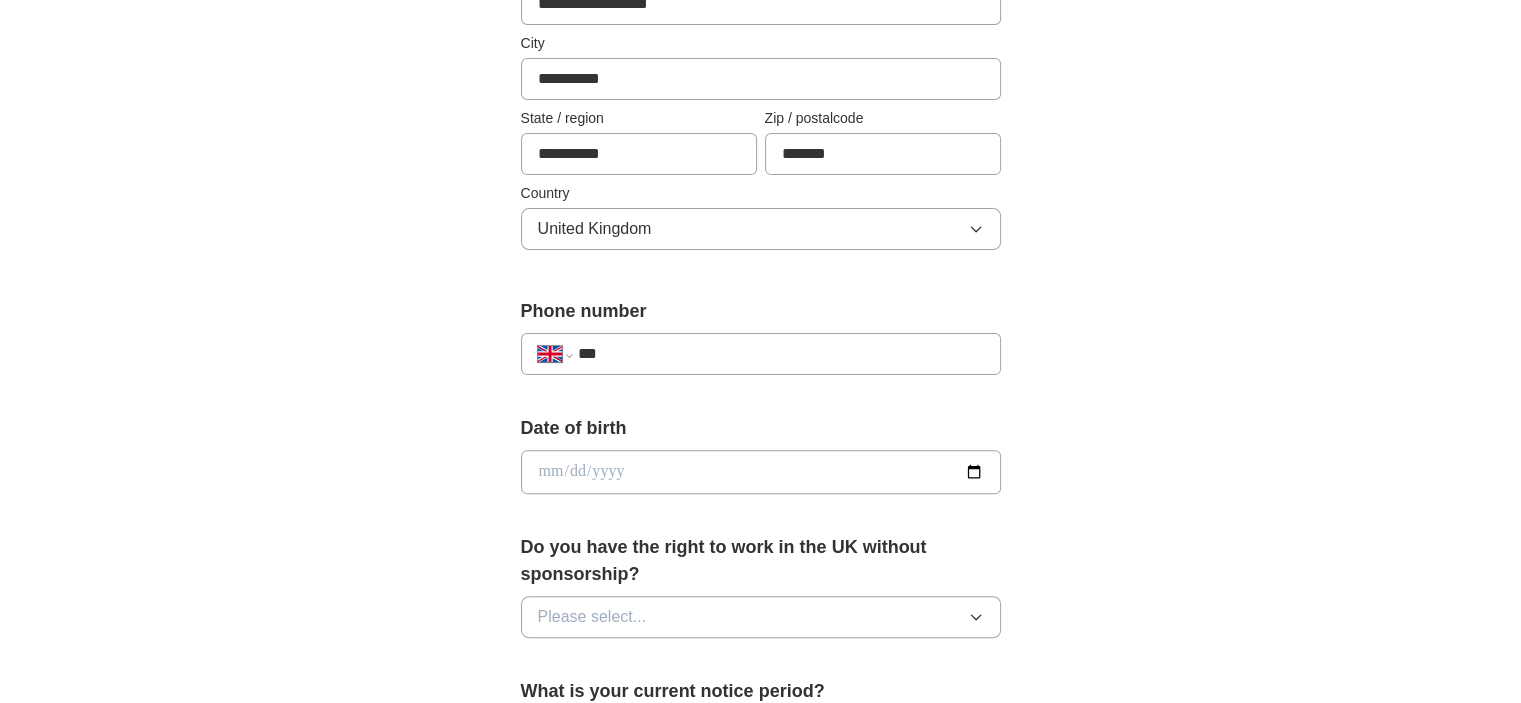 click on "***" at bounding box center [780, 354] 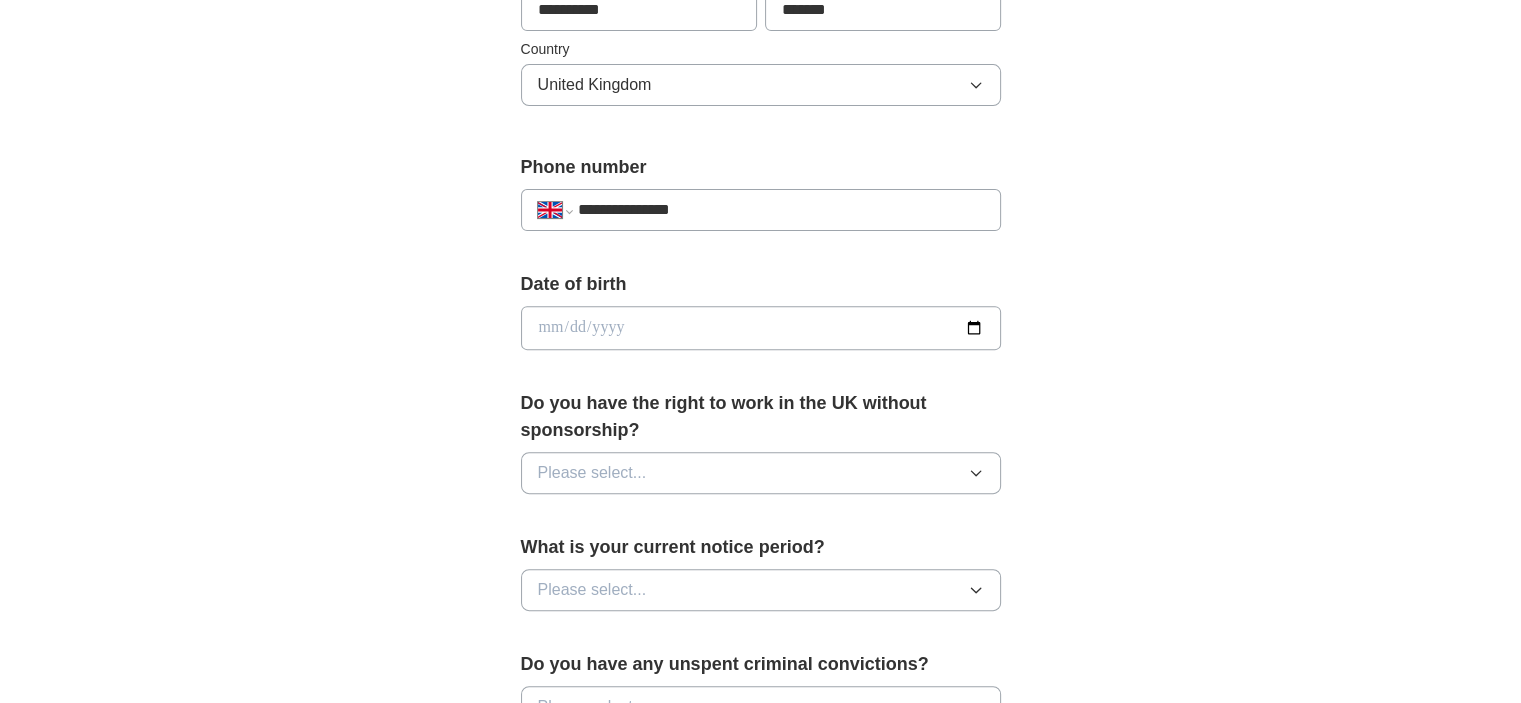 scroll, scrollTop: 658, scrollLeft: 0, axis: vertical 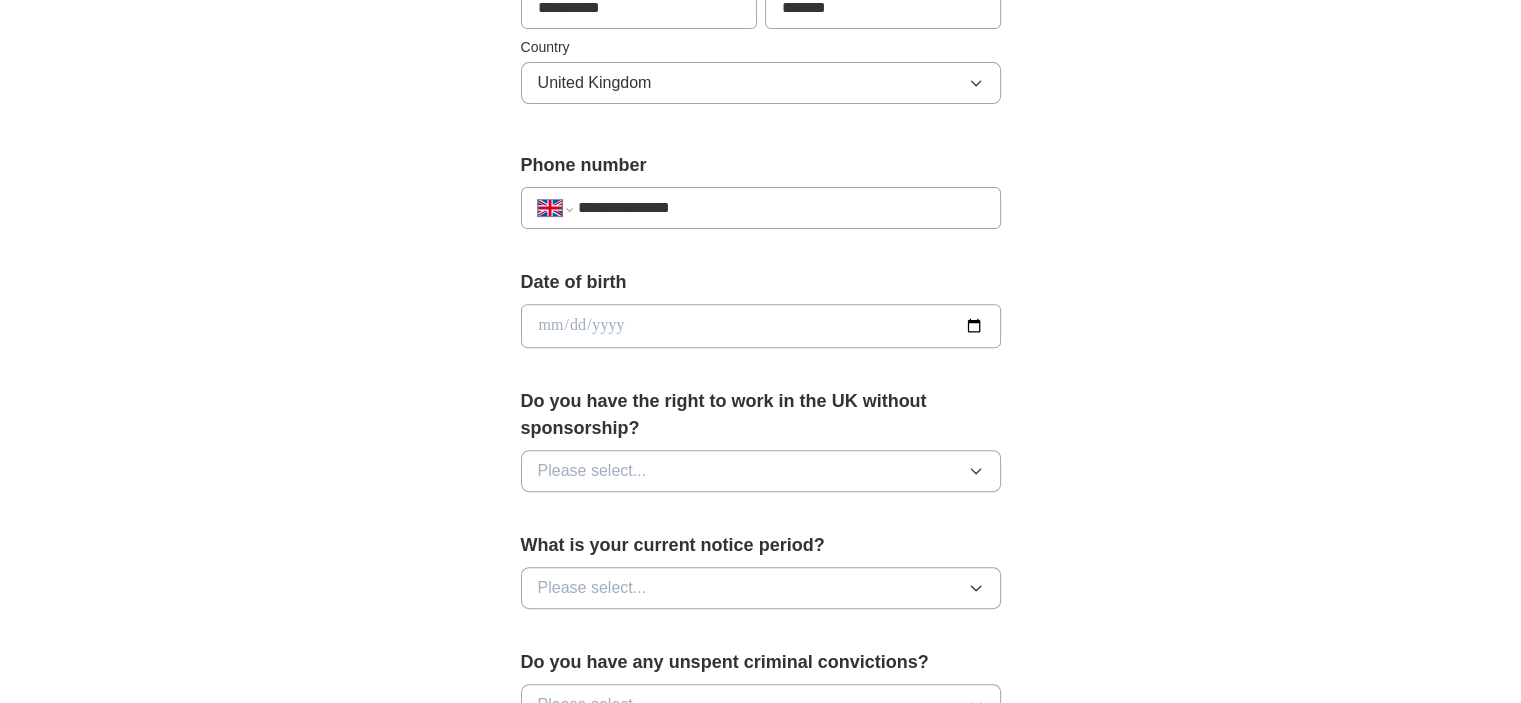 click at bounding box center (761, 326) 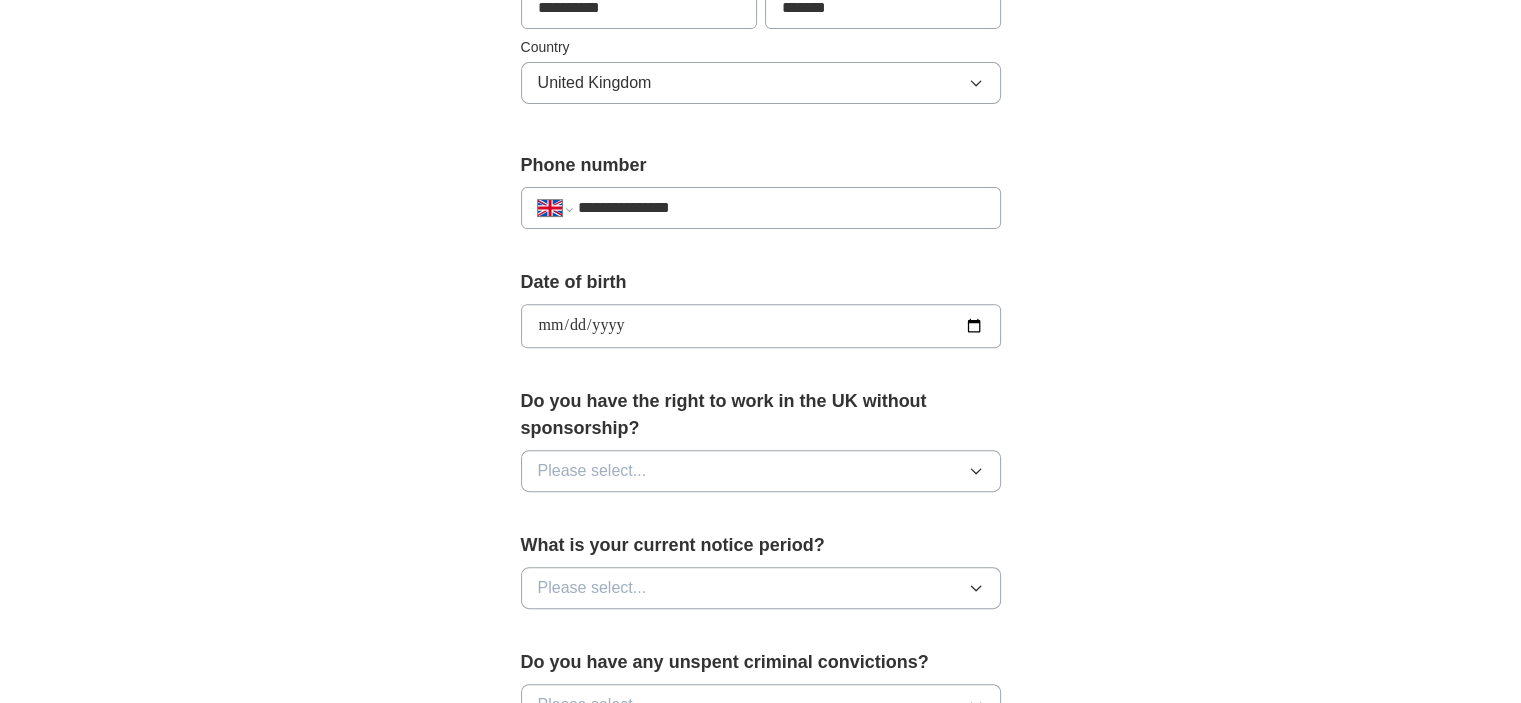 type on "**********" 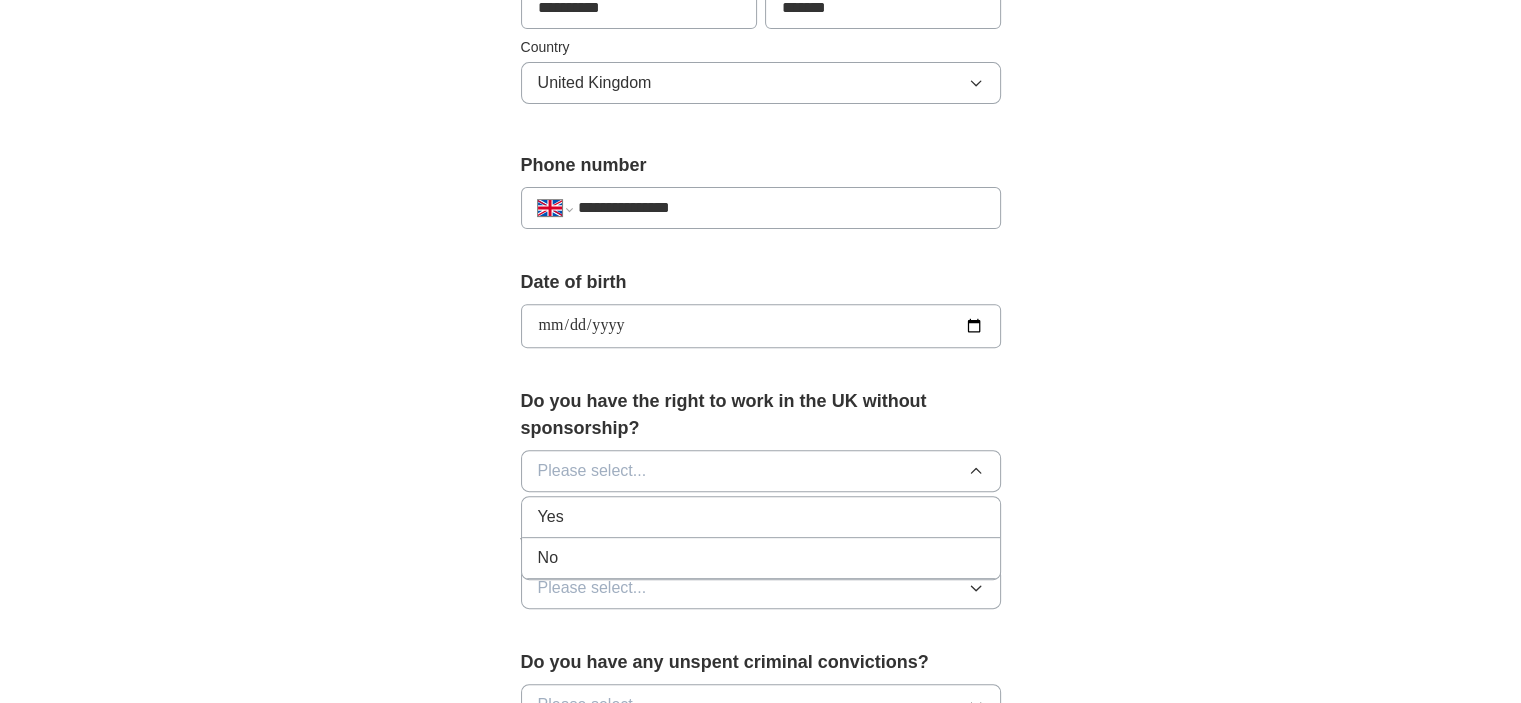 click on "Yes" at bounding box center (551, 517) 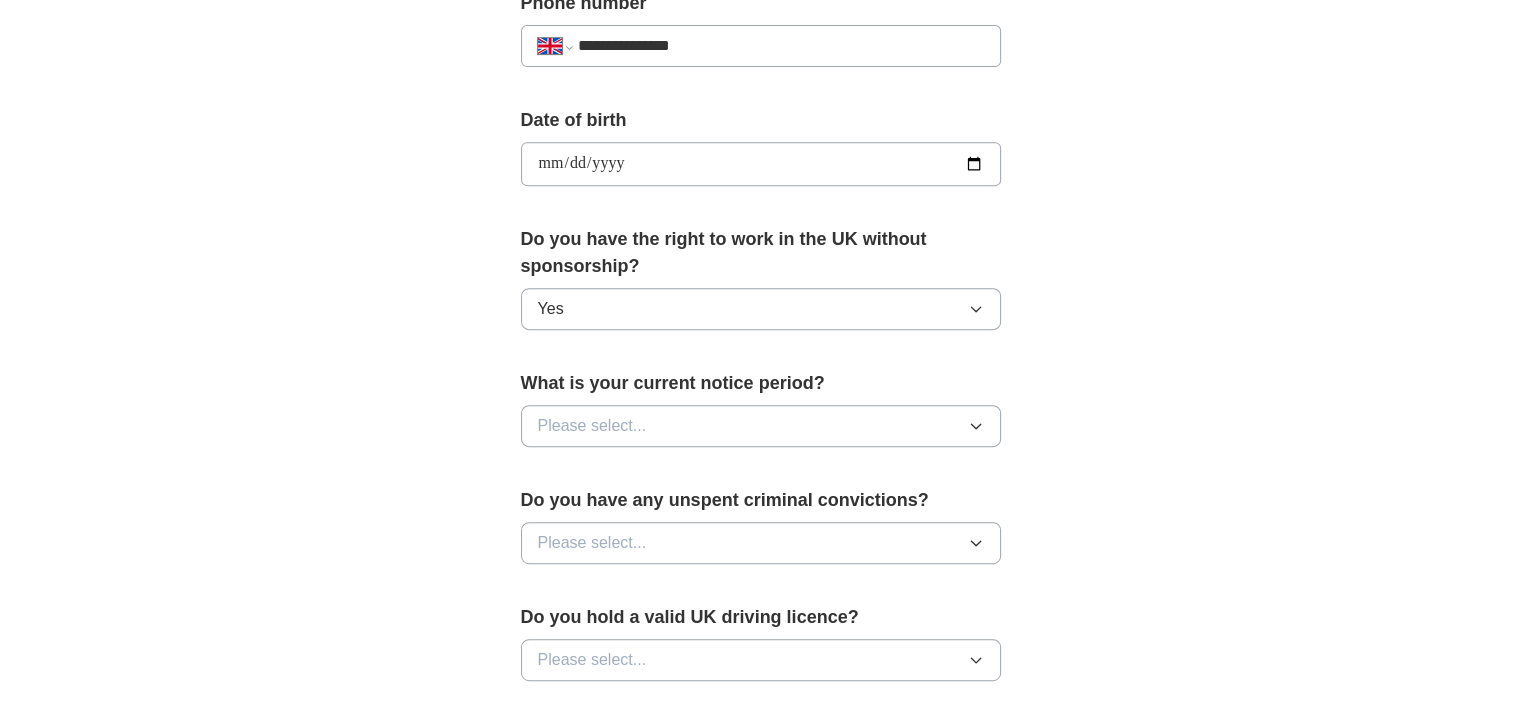 scroll, scrollTop: 832, scrollLeft: 0, axis: vertical 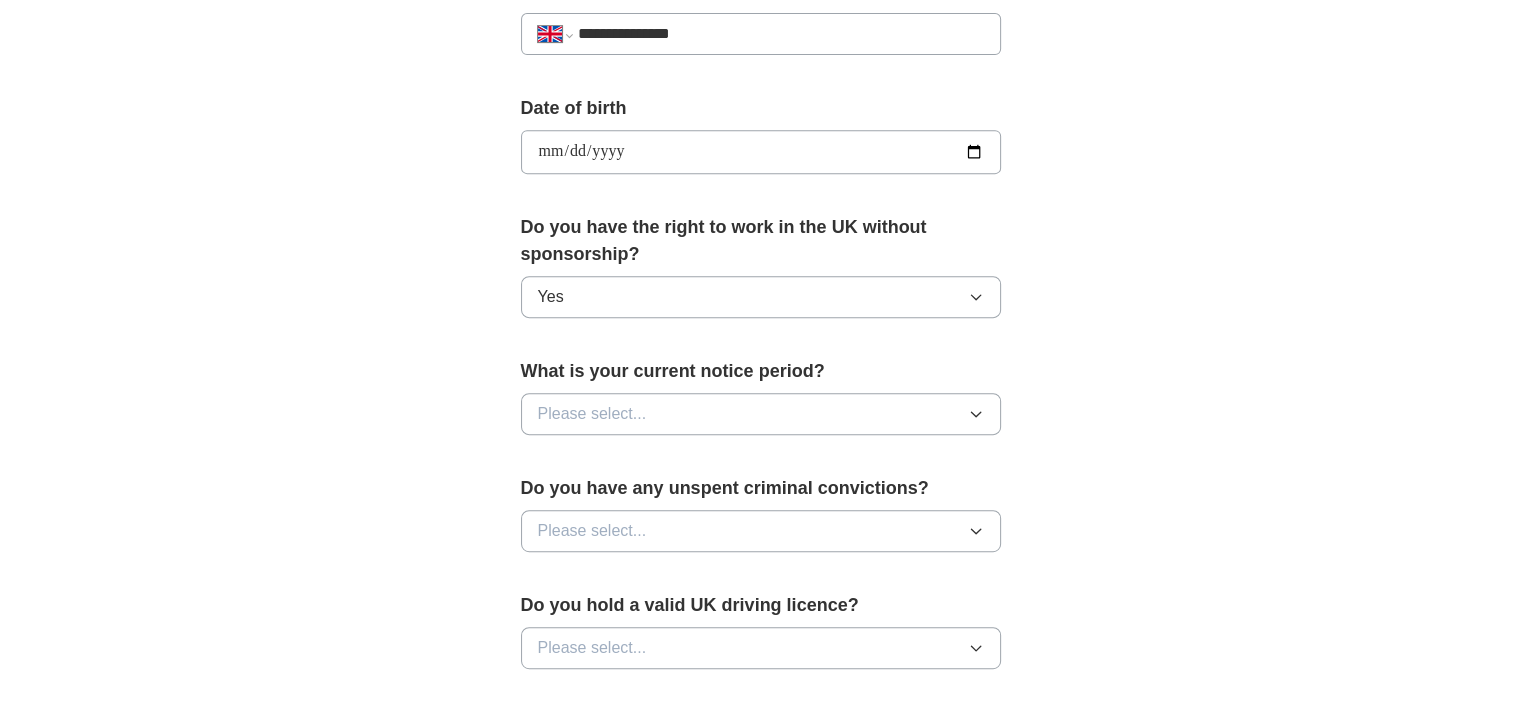 click on "Please select..." at bounding box center [592, 414] 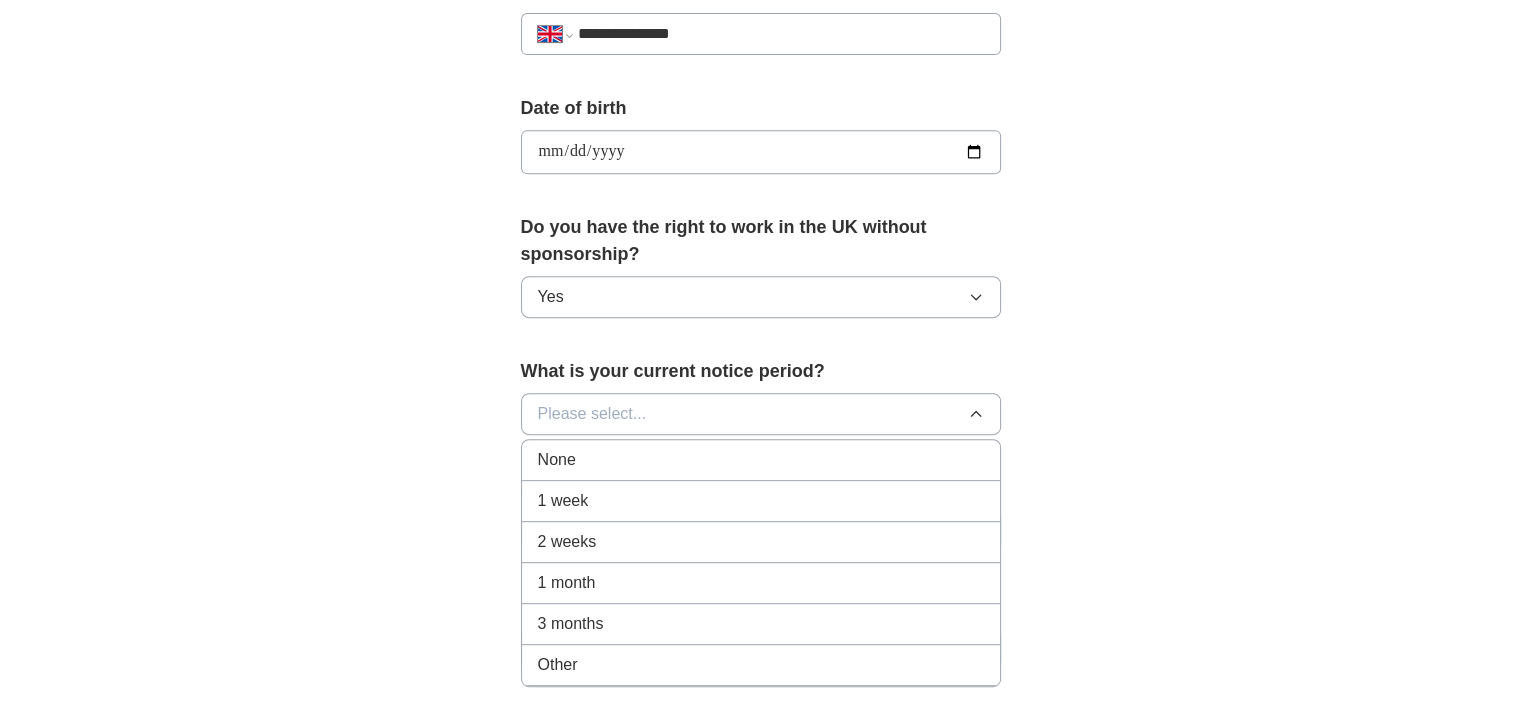click on "1 week" at bounding box center [563, 501] 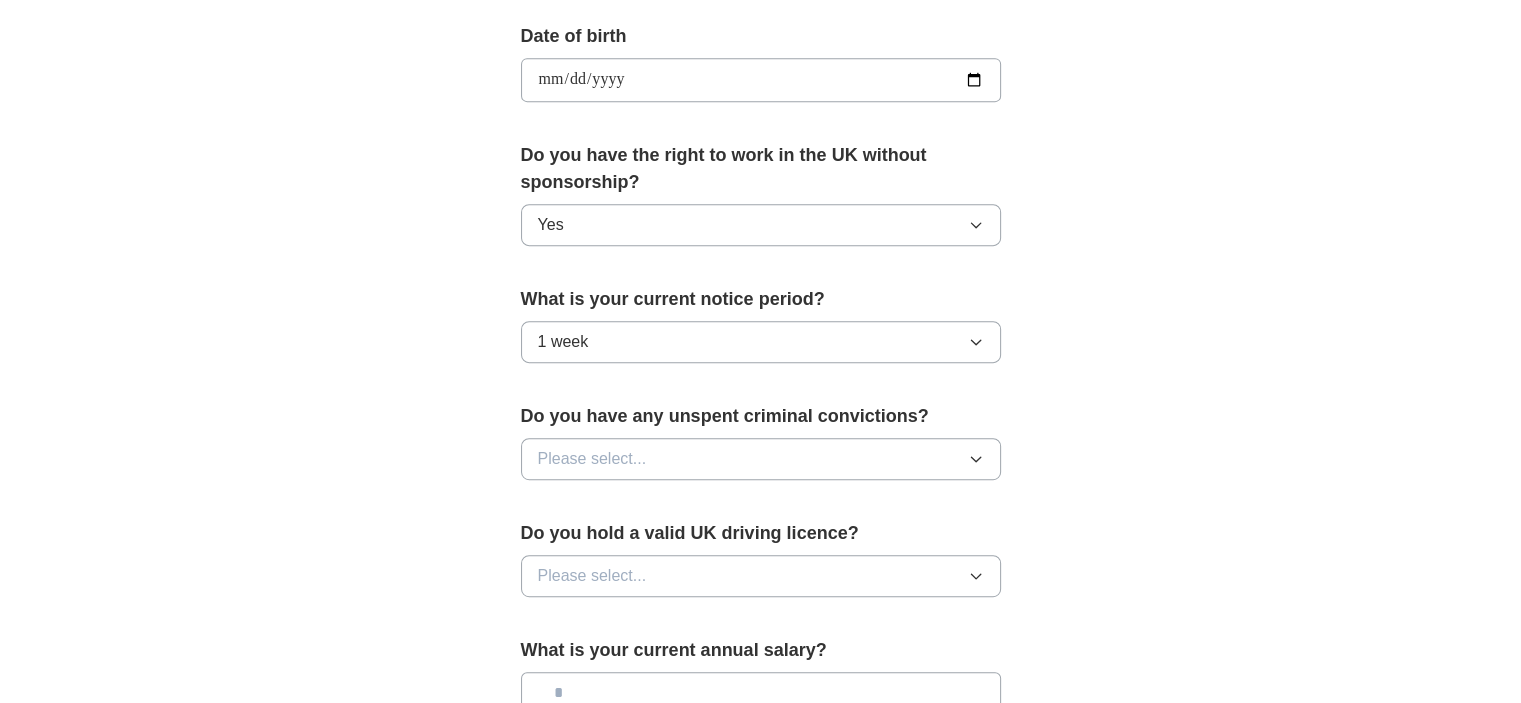 scroll, scrollTop: 910, scrollLeft: 0, axis: vertical 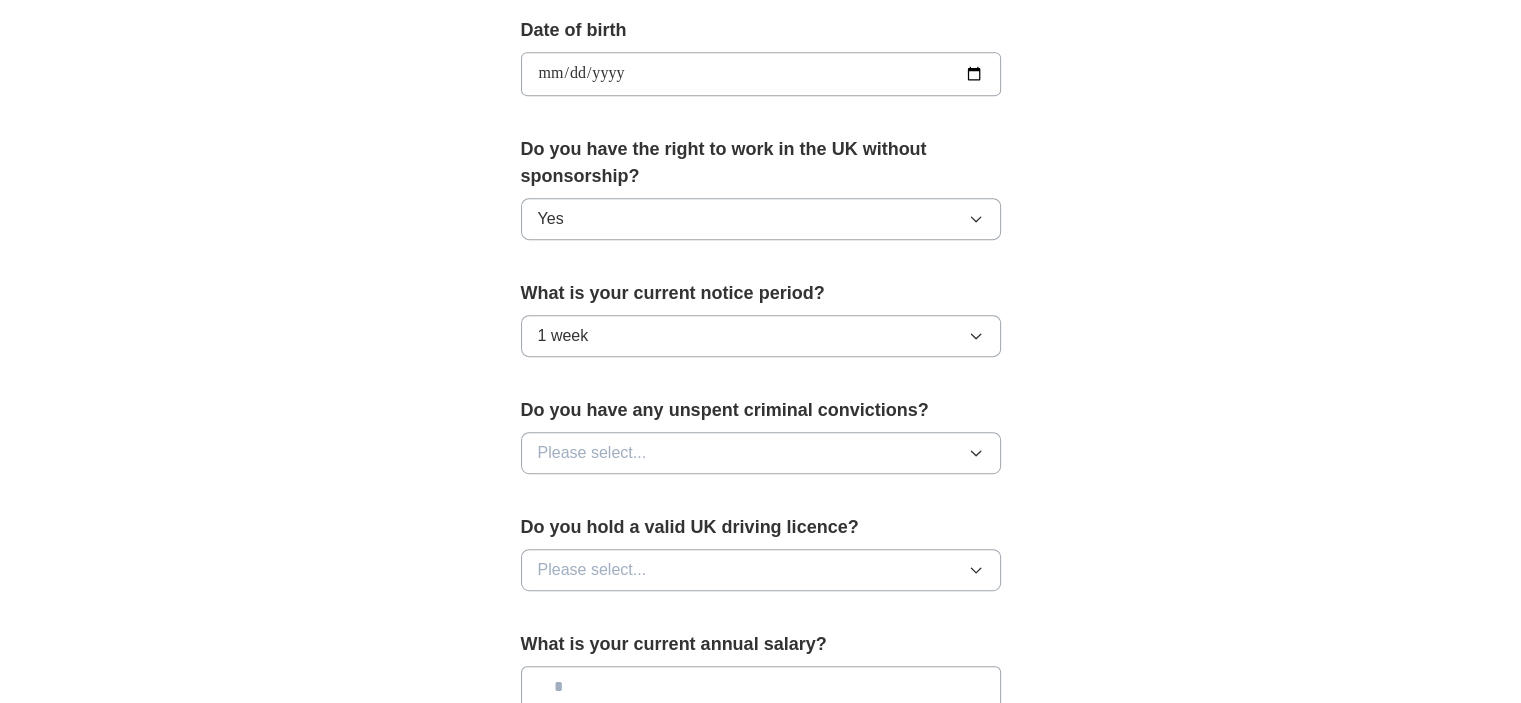 click on "Please select..." at bounding box center [592, 453] 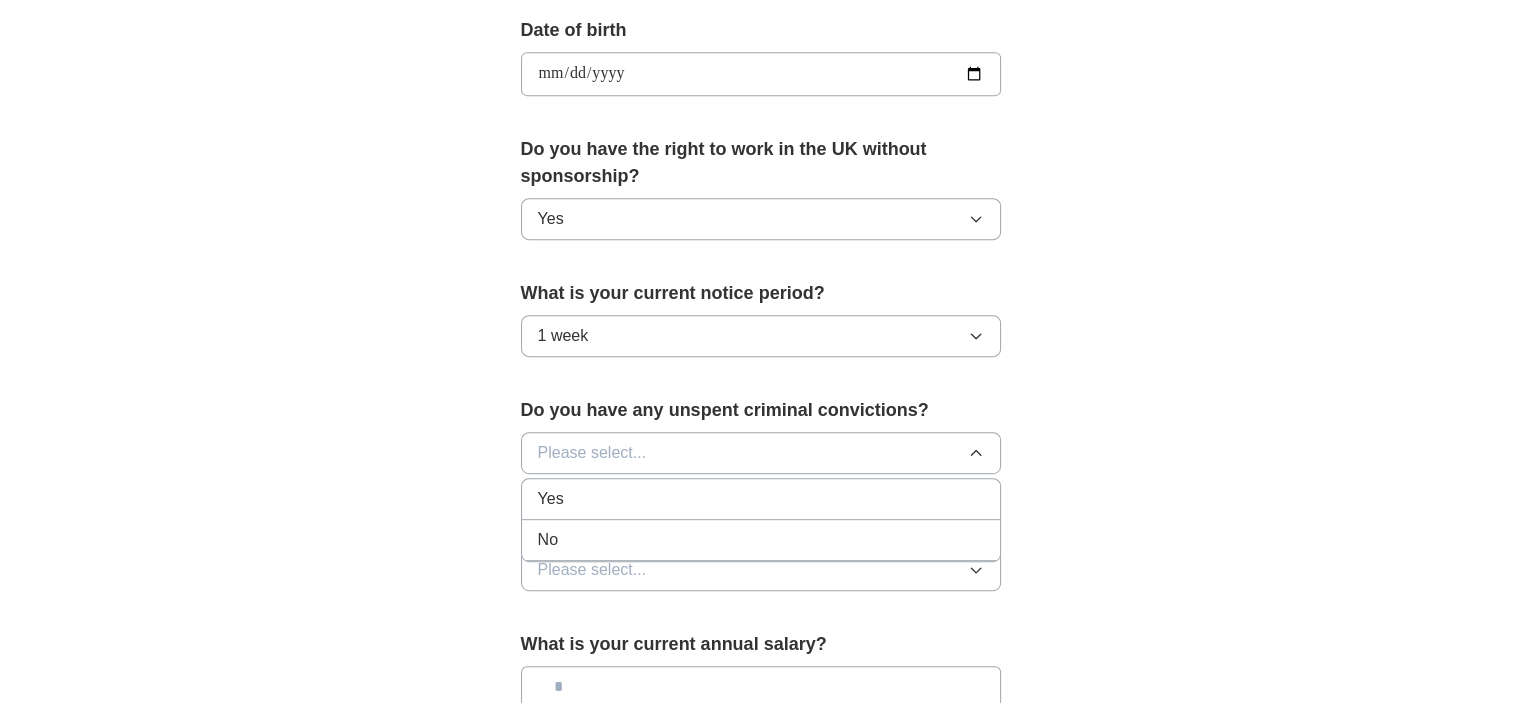 click on "No" at bounding box center (761, 540) 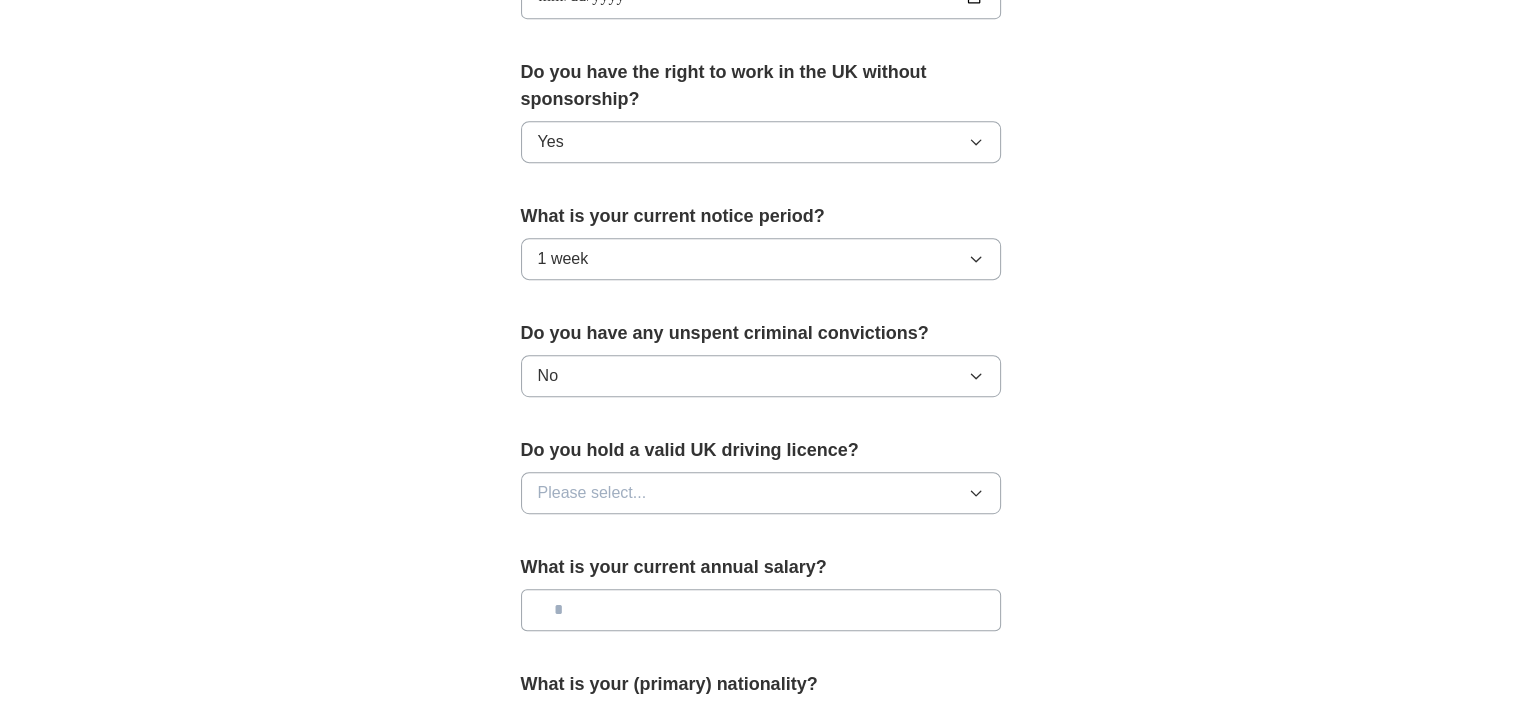 scroll, scrollTop: 988, scrollLeft: 0, axis: vertical 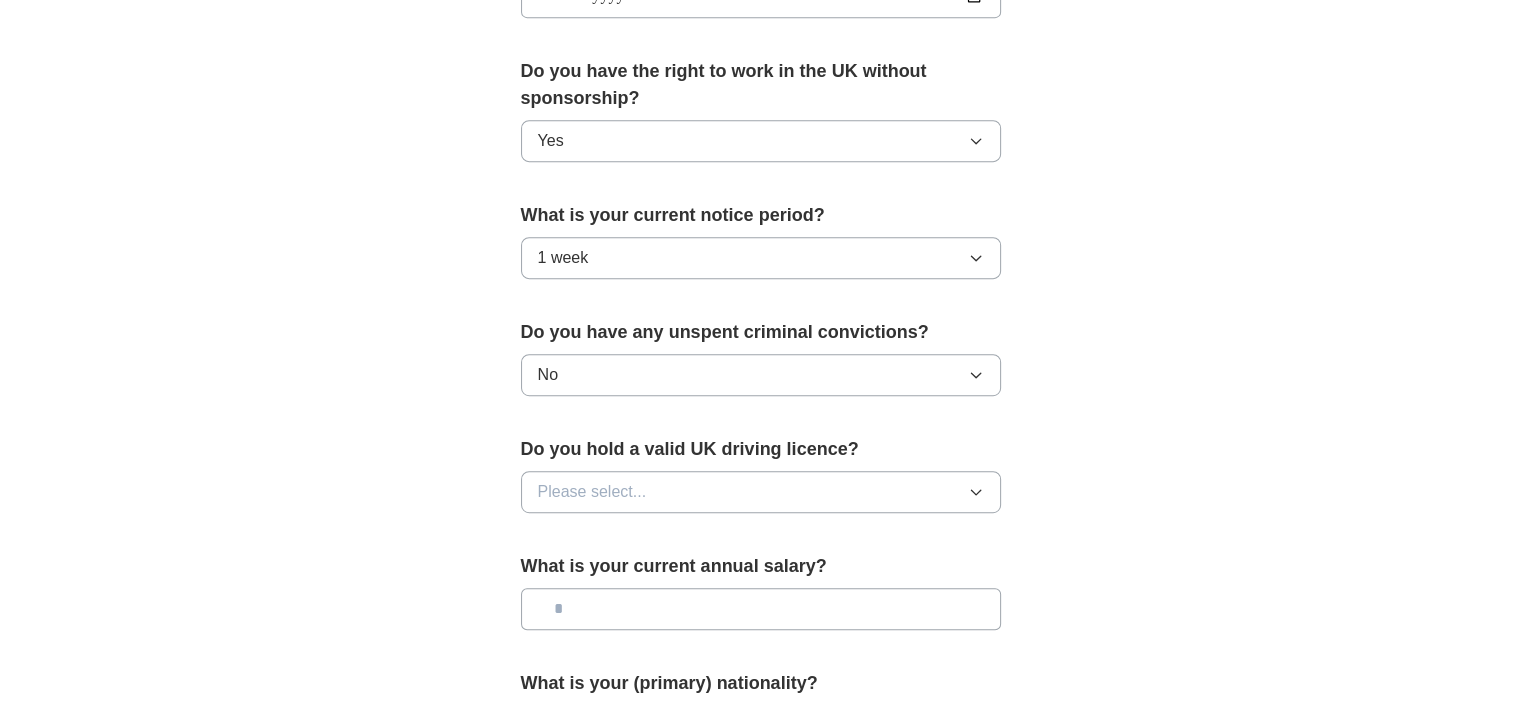 click on "Please select..." at bounding box center (592, 492) 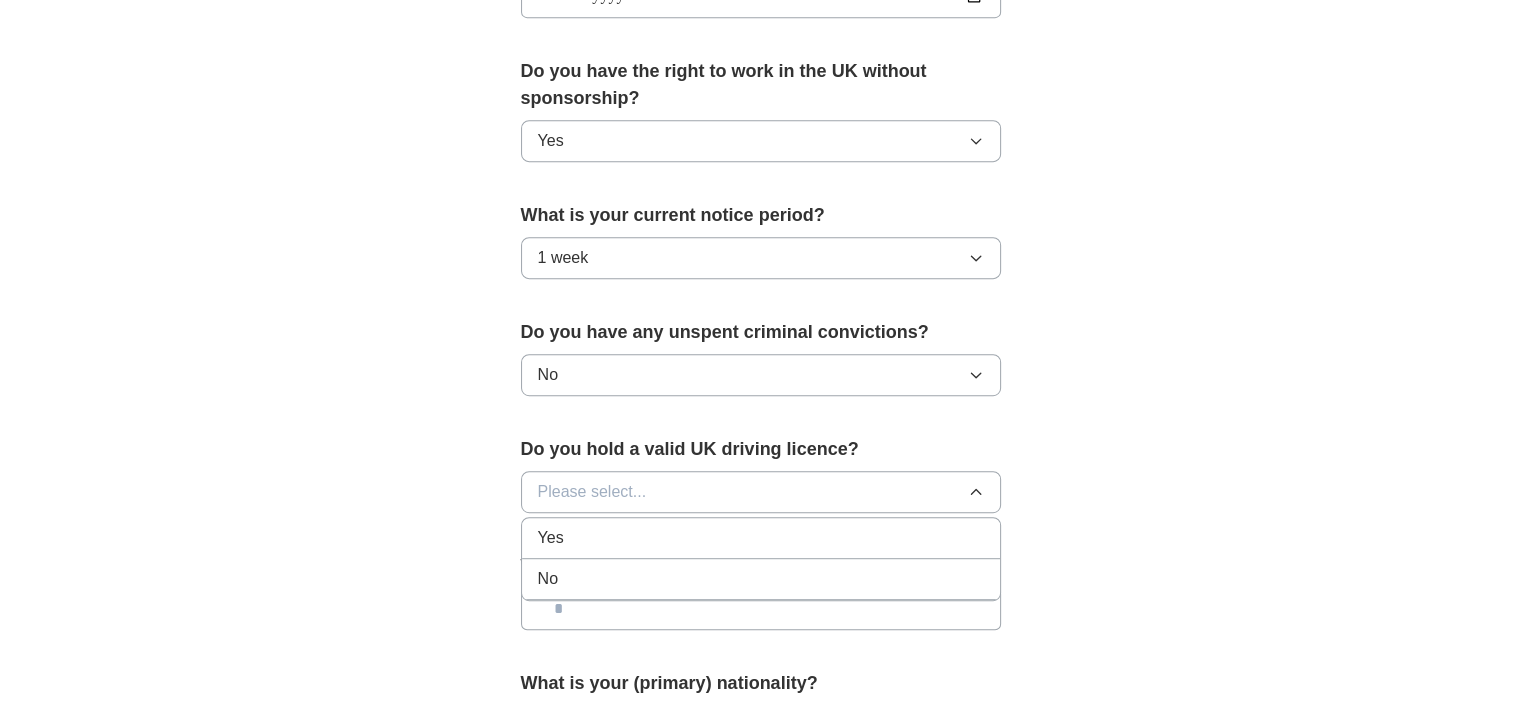 click on "No" at bounding box center (761, 579) 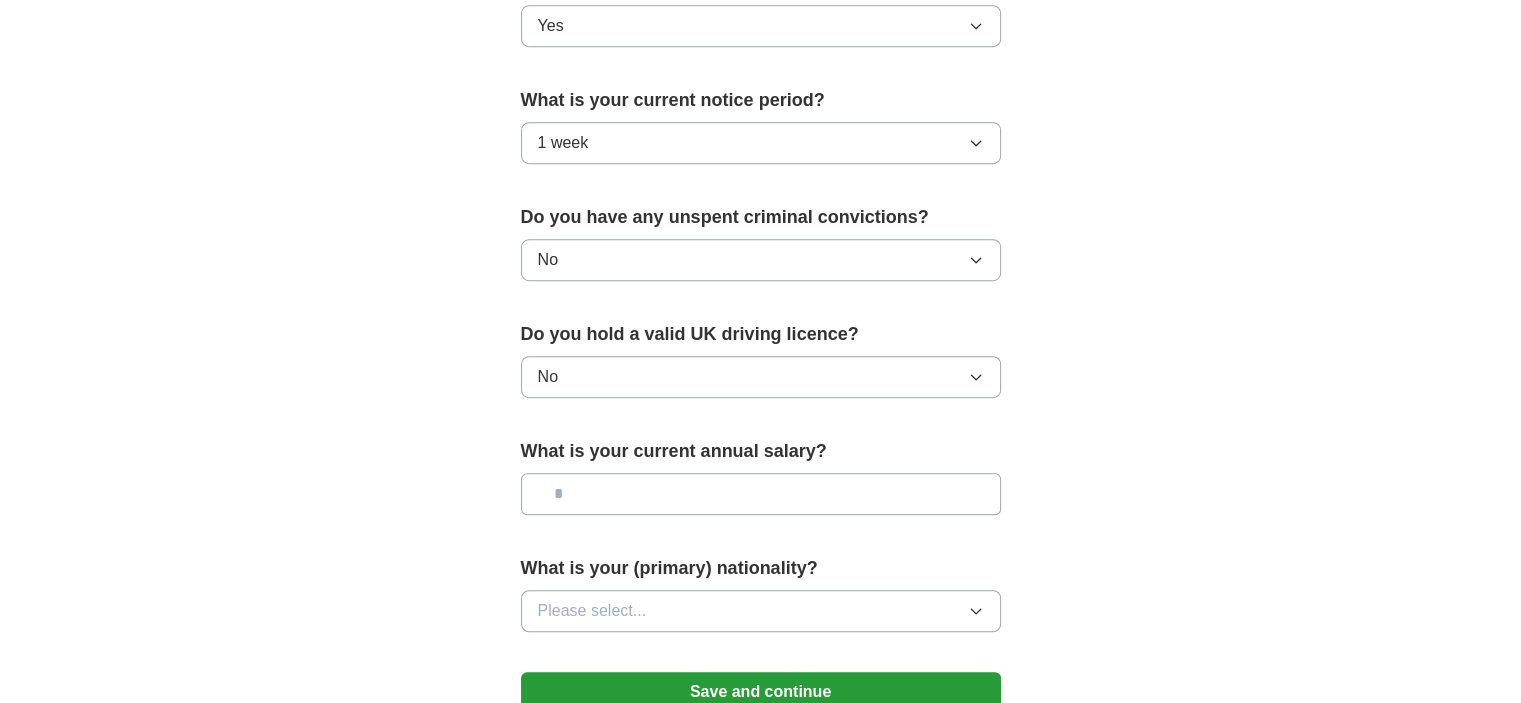scroll, scrollTop: 1106, scrollLeft: 0, axis: vertical 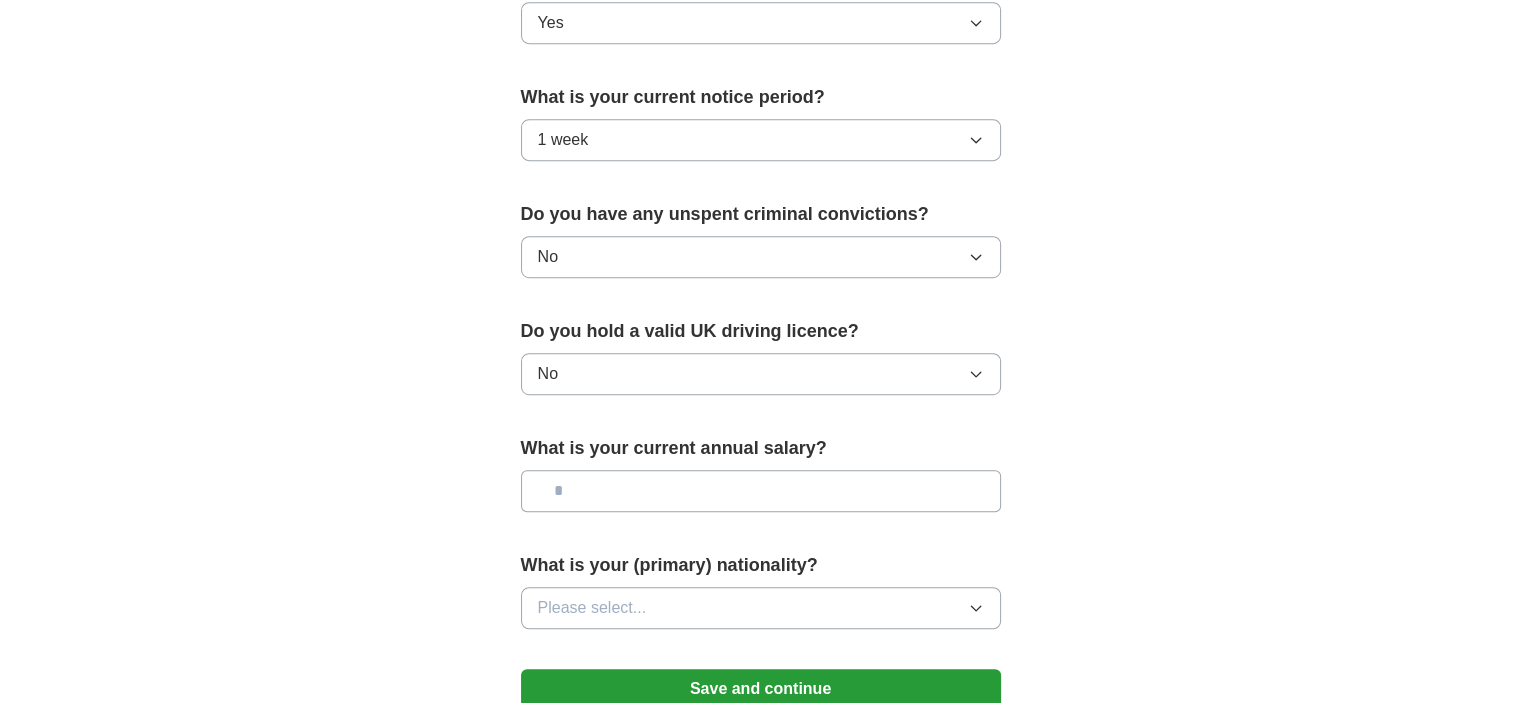 click at bounding box center [761, 491] 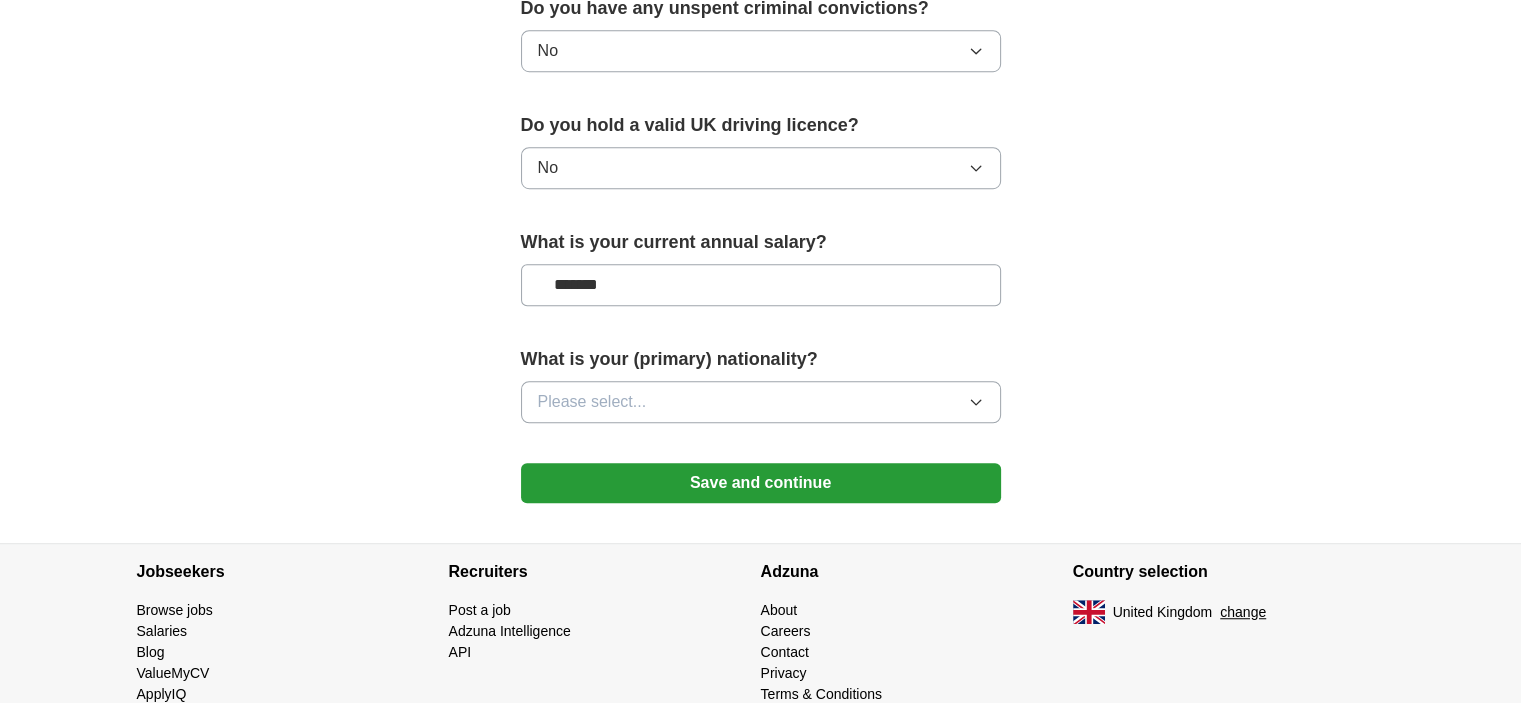scroll, scrollTop: 1336, scrollLeft: 0, axis: vertical 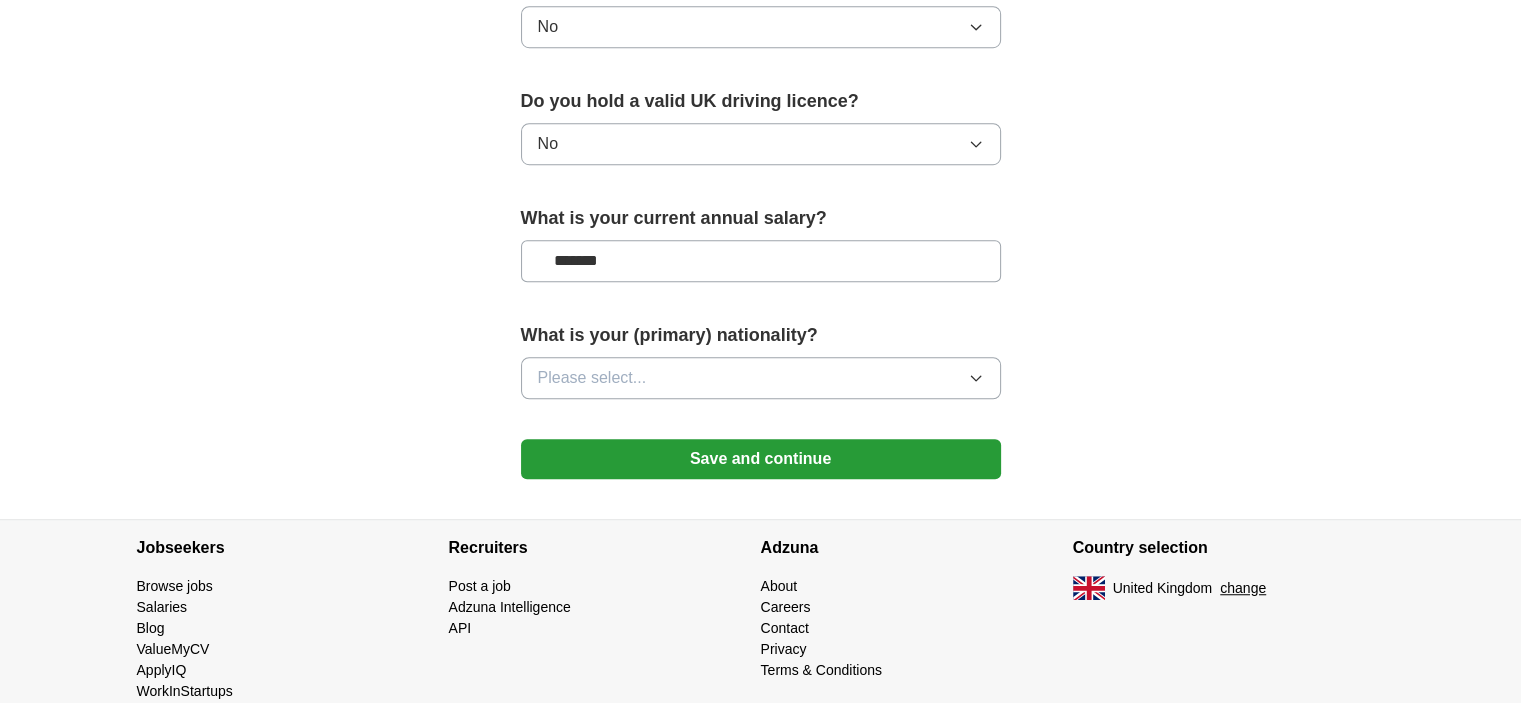 type on "*******" 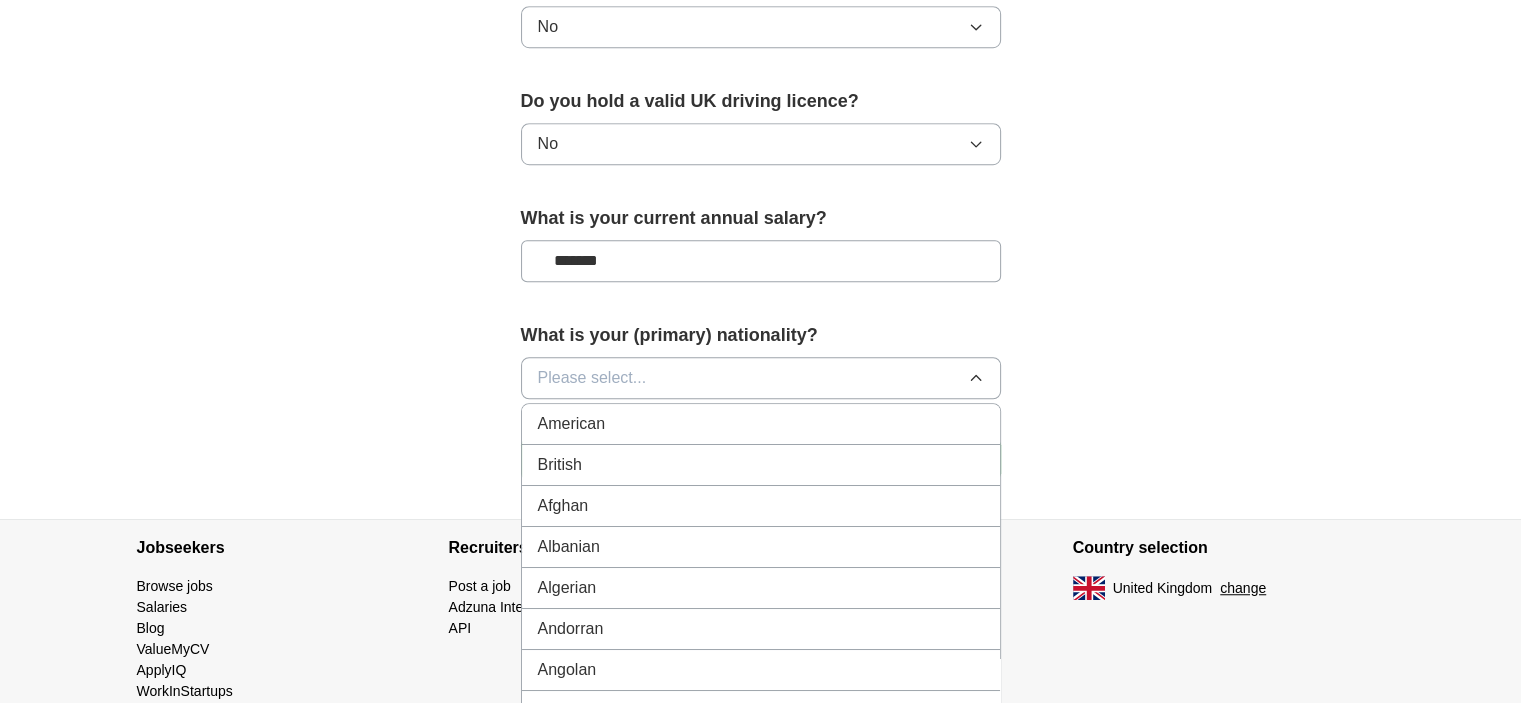 type 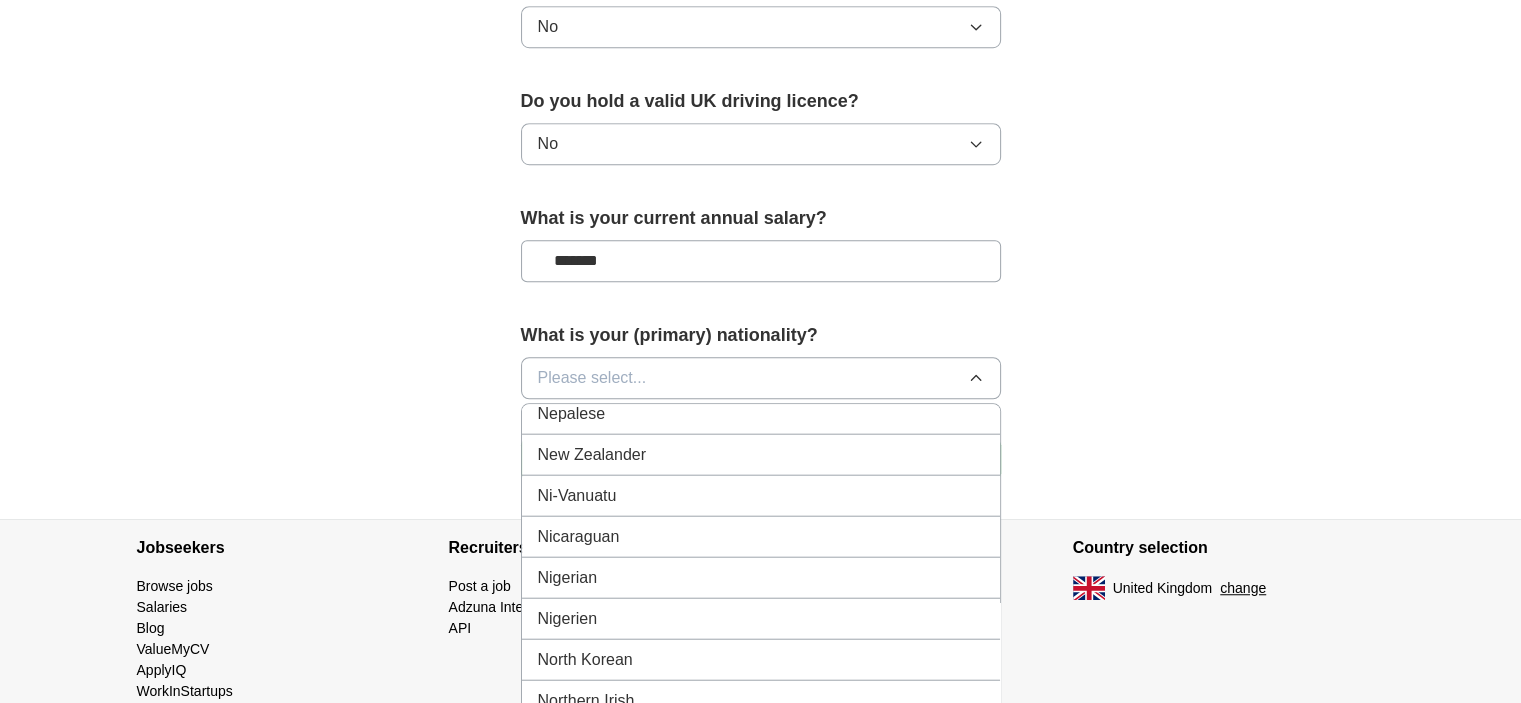 scroll, scrollTop: 5136, scrollLeft: 0, axis: vertical 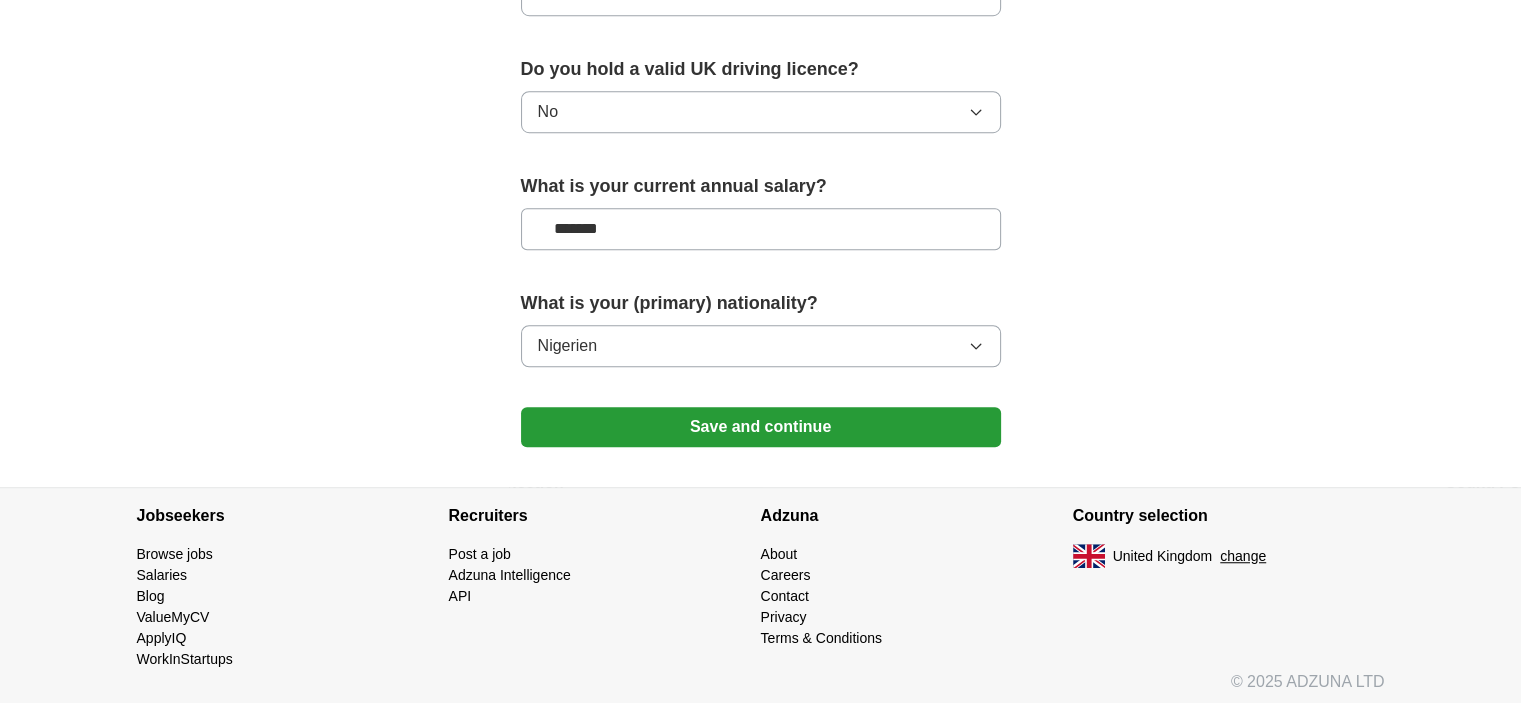 click on "Save and continue" at bounding box center (761, 427) 